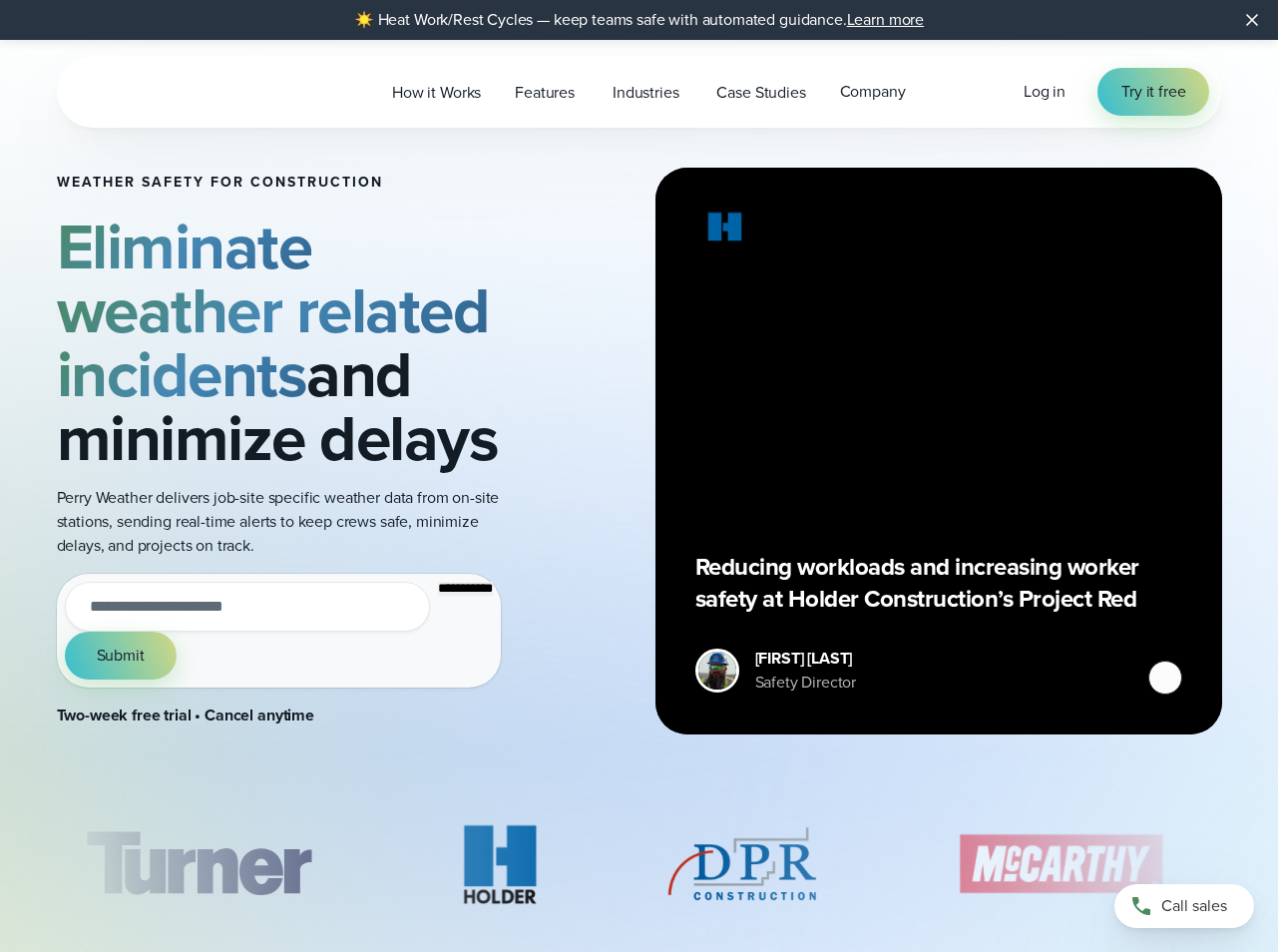 scroll, scrollTop: 0, scrollLeft: 0, axis: both 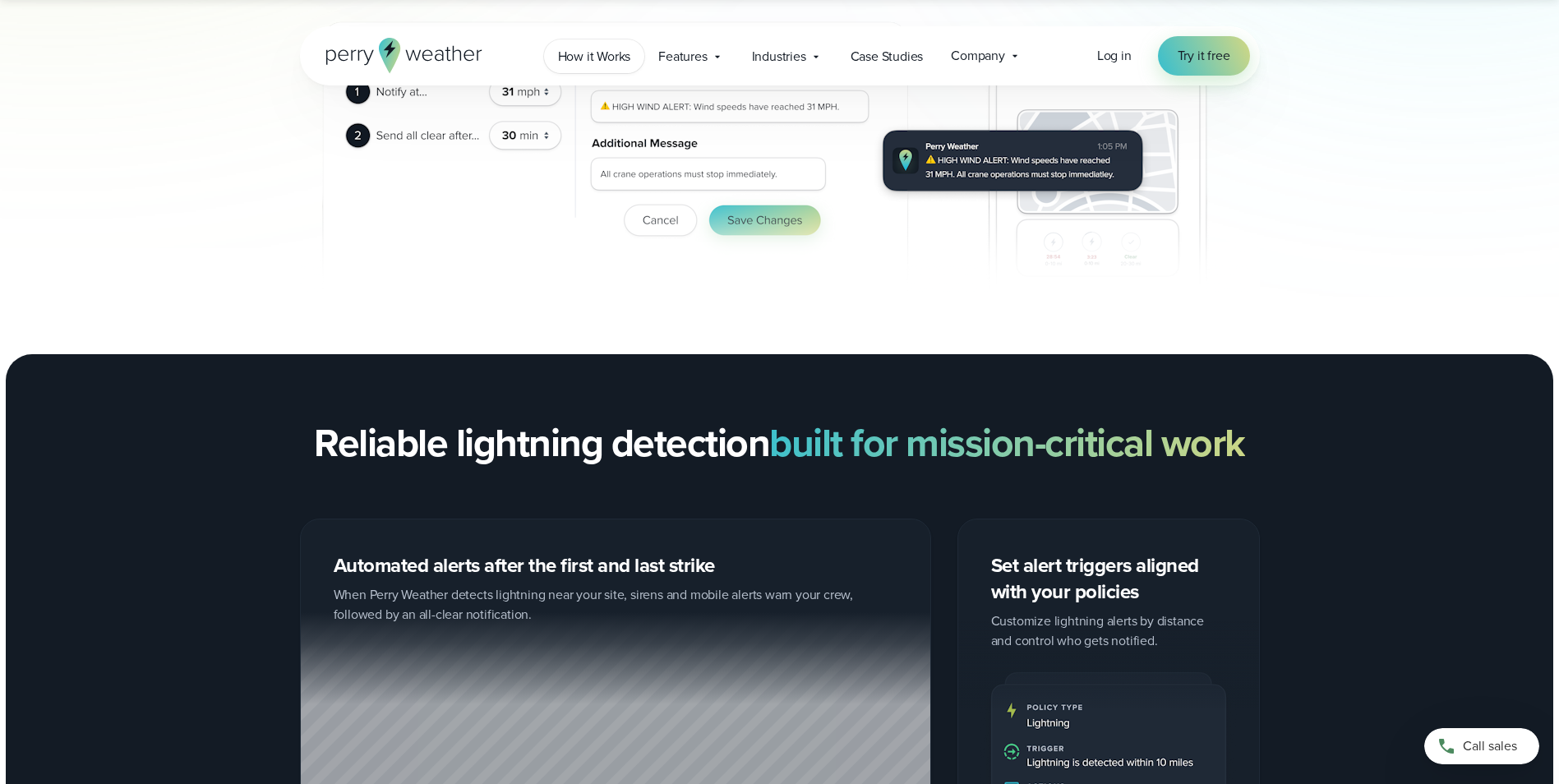click on "How it Works" at bounding box center [594, 57] 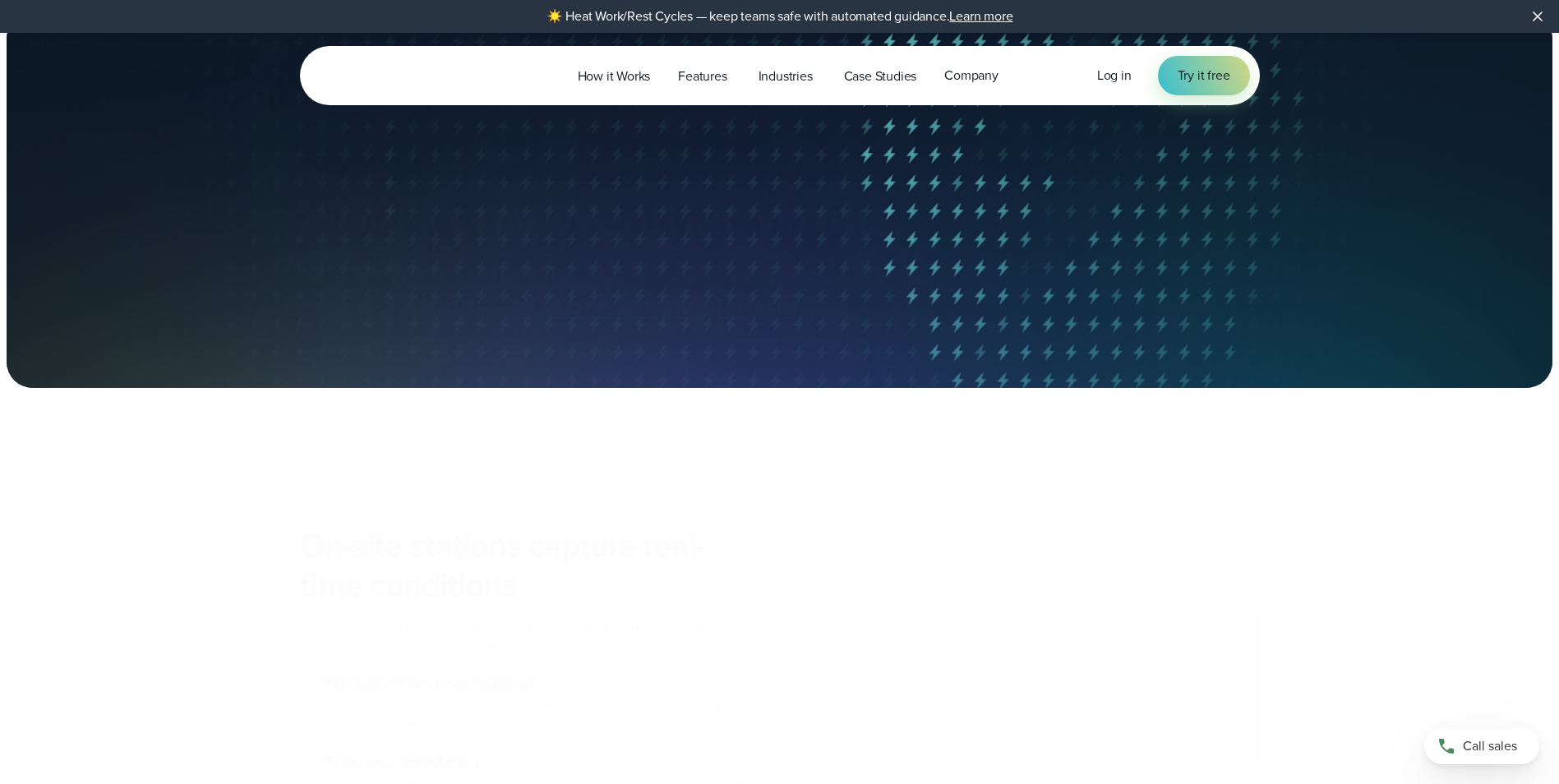 scroll, scrollTop: 0, scrollLeft: 0, axis: both 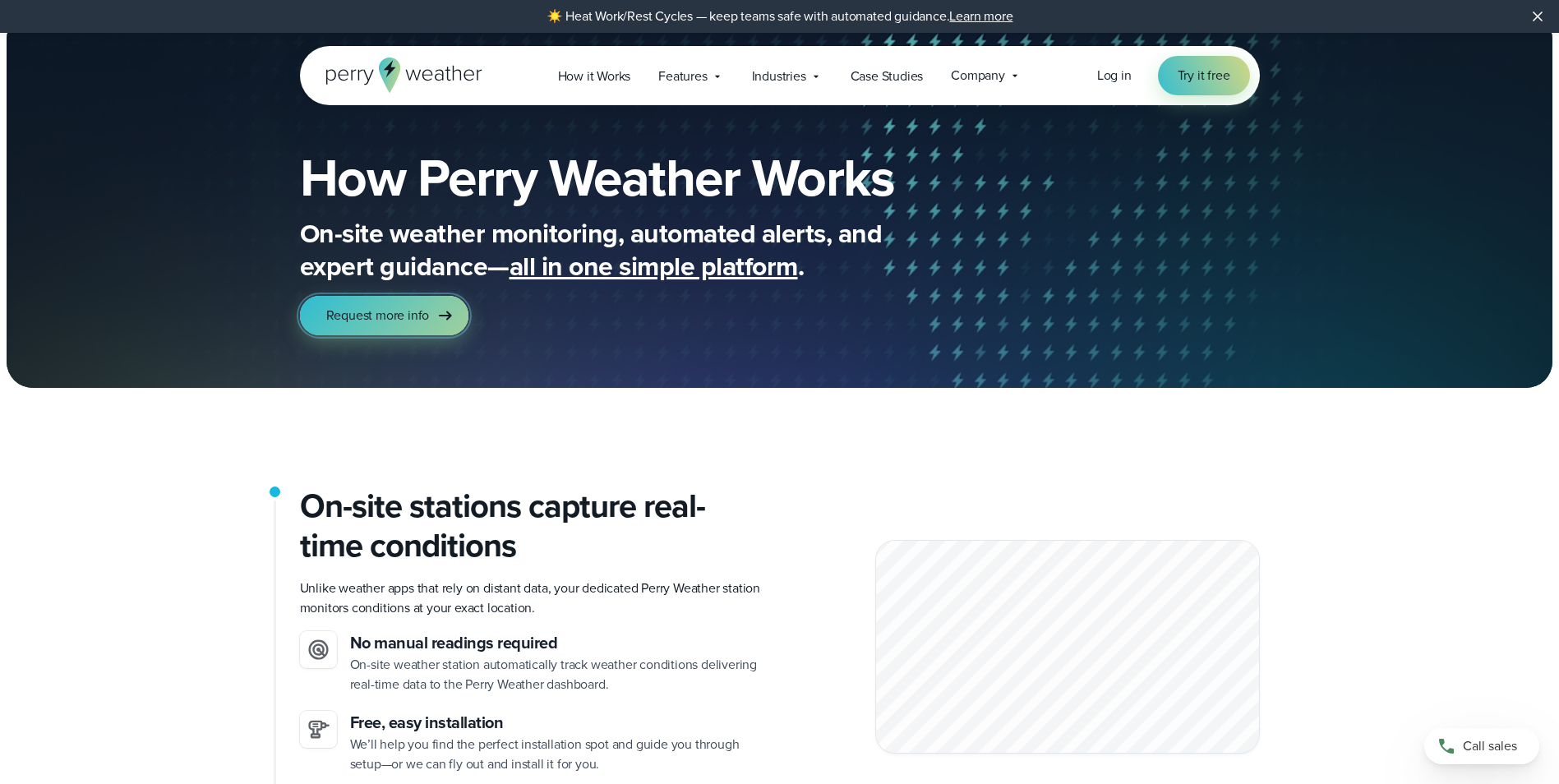 click on "Request more info" at bounding box center (378, 316) 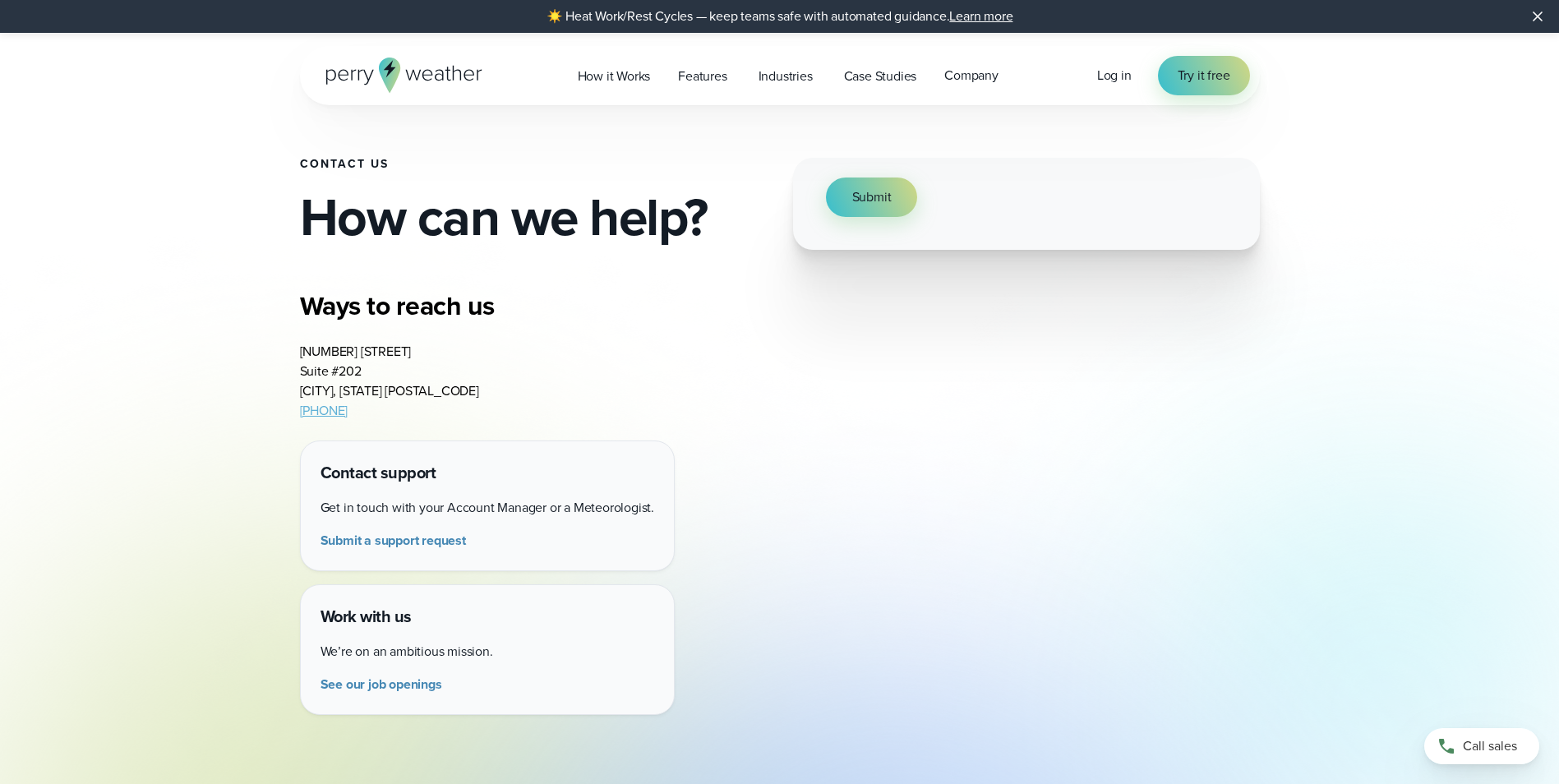 scroll, scrollTop: 0, scrollLeft: 0, axis: both 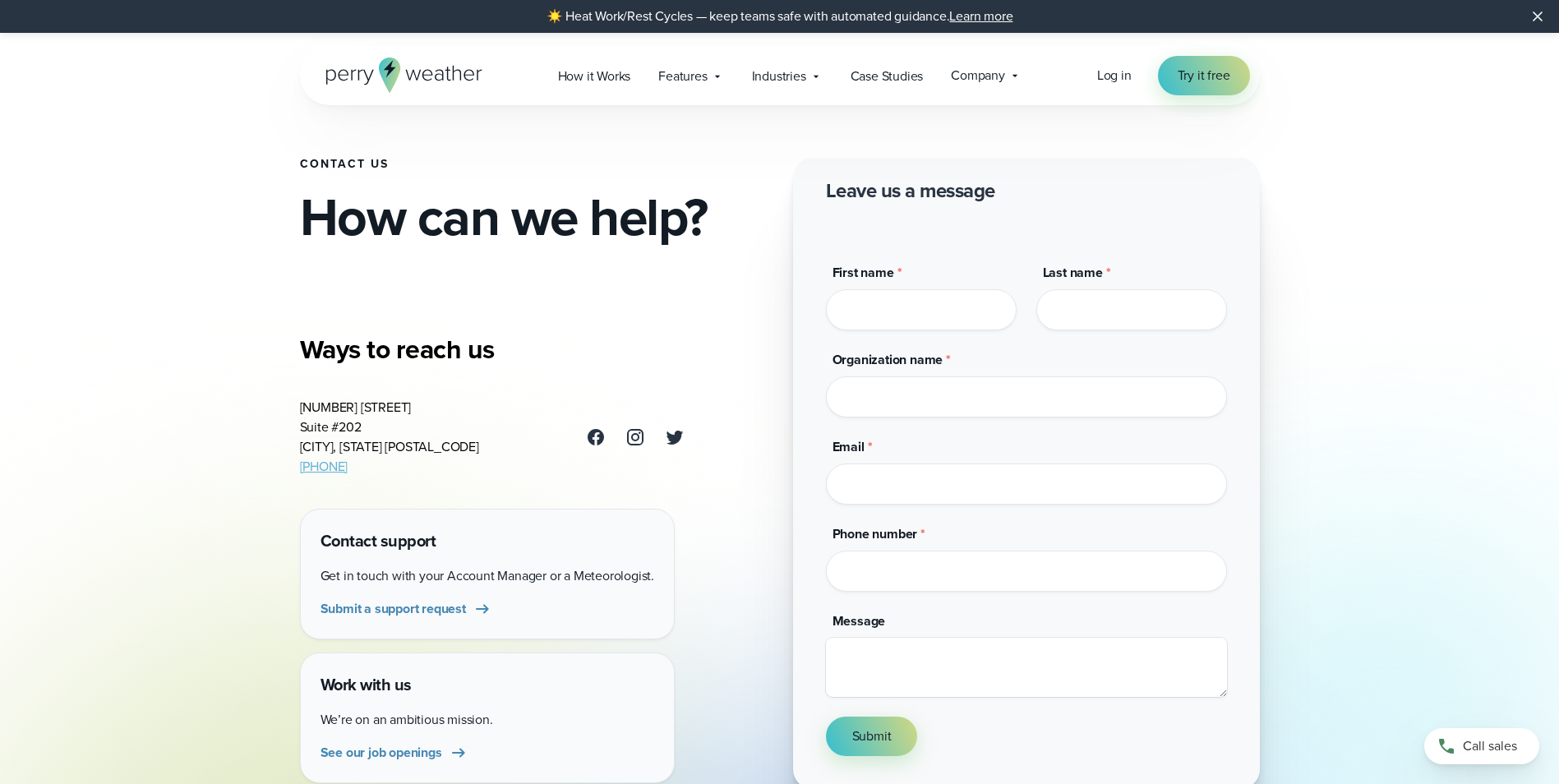 click on "First name *" at bounding box center [921, 310] 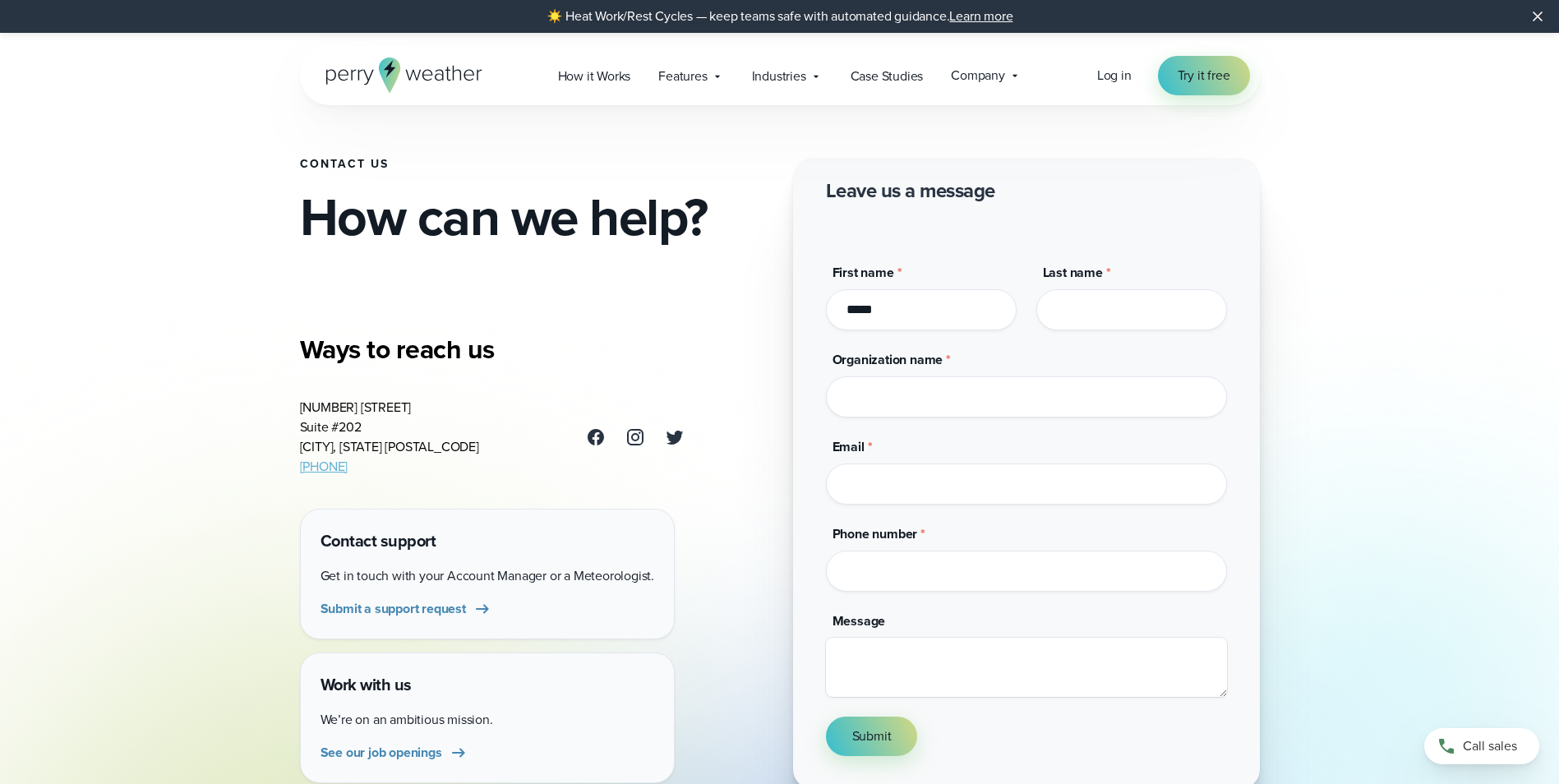 type on "*******" 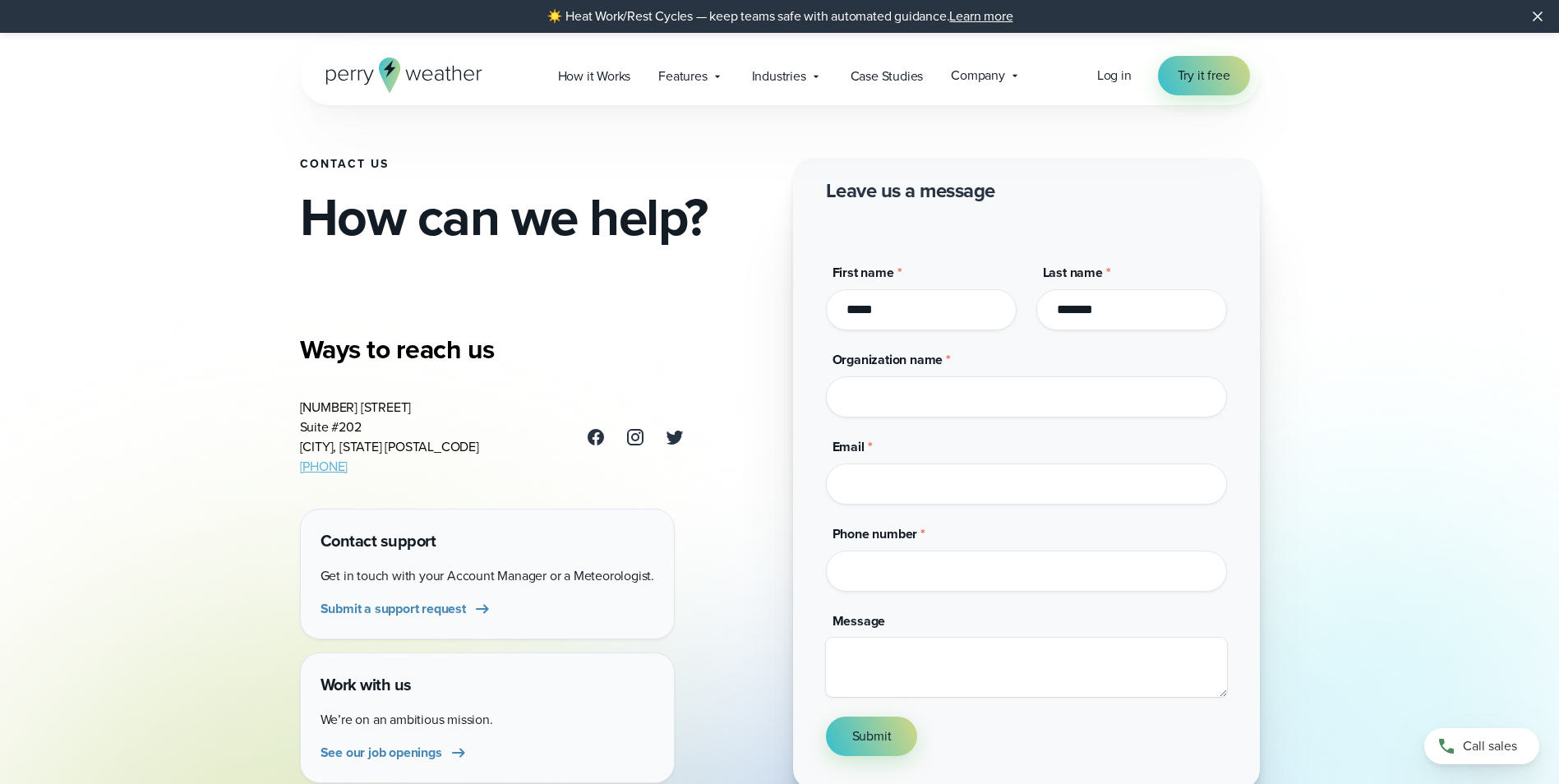 type on "*******" 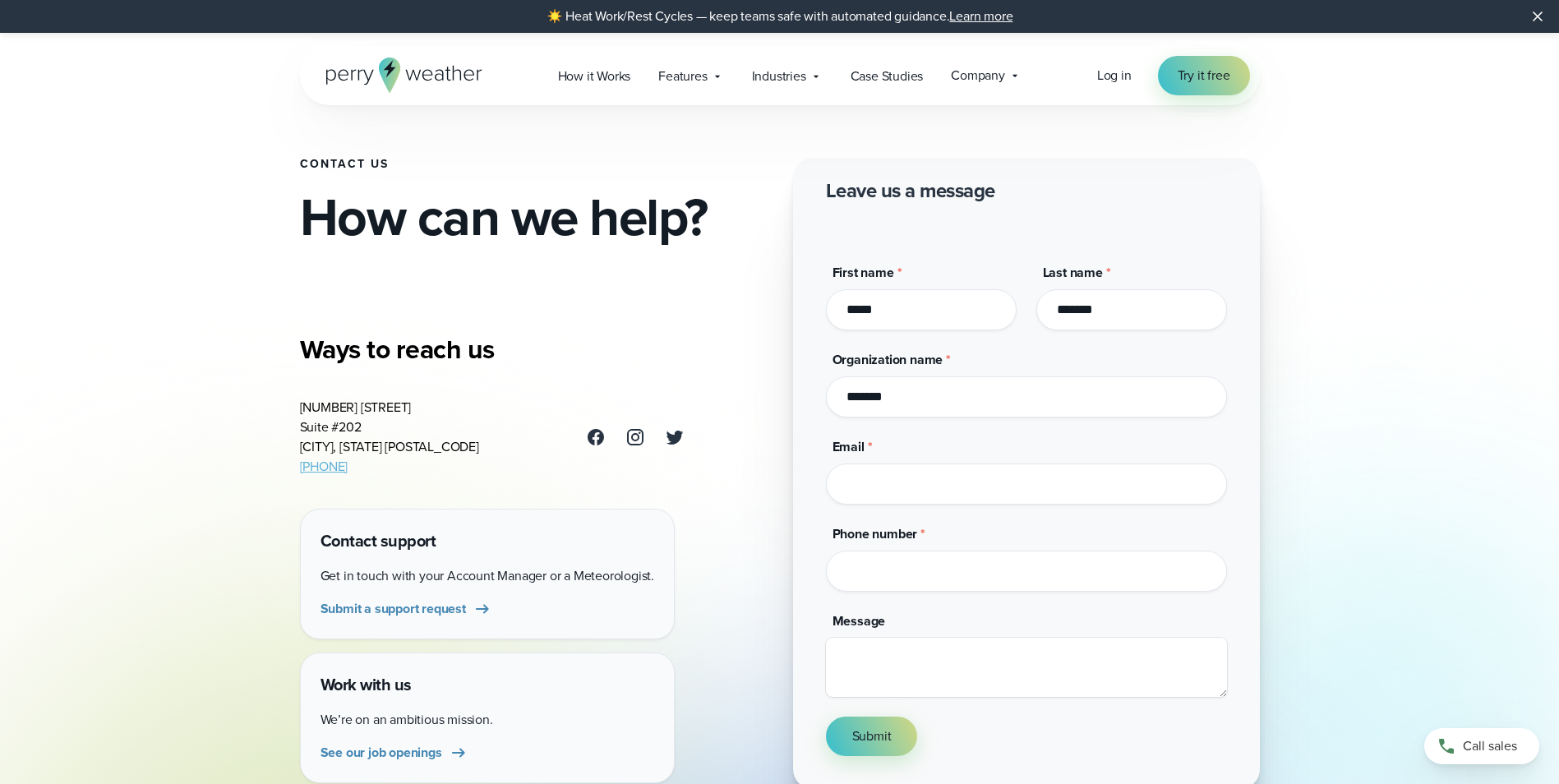 type on "**********" 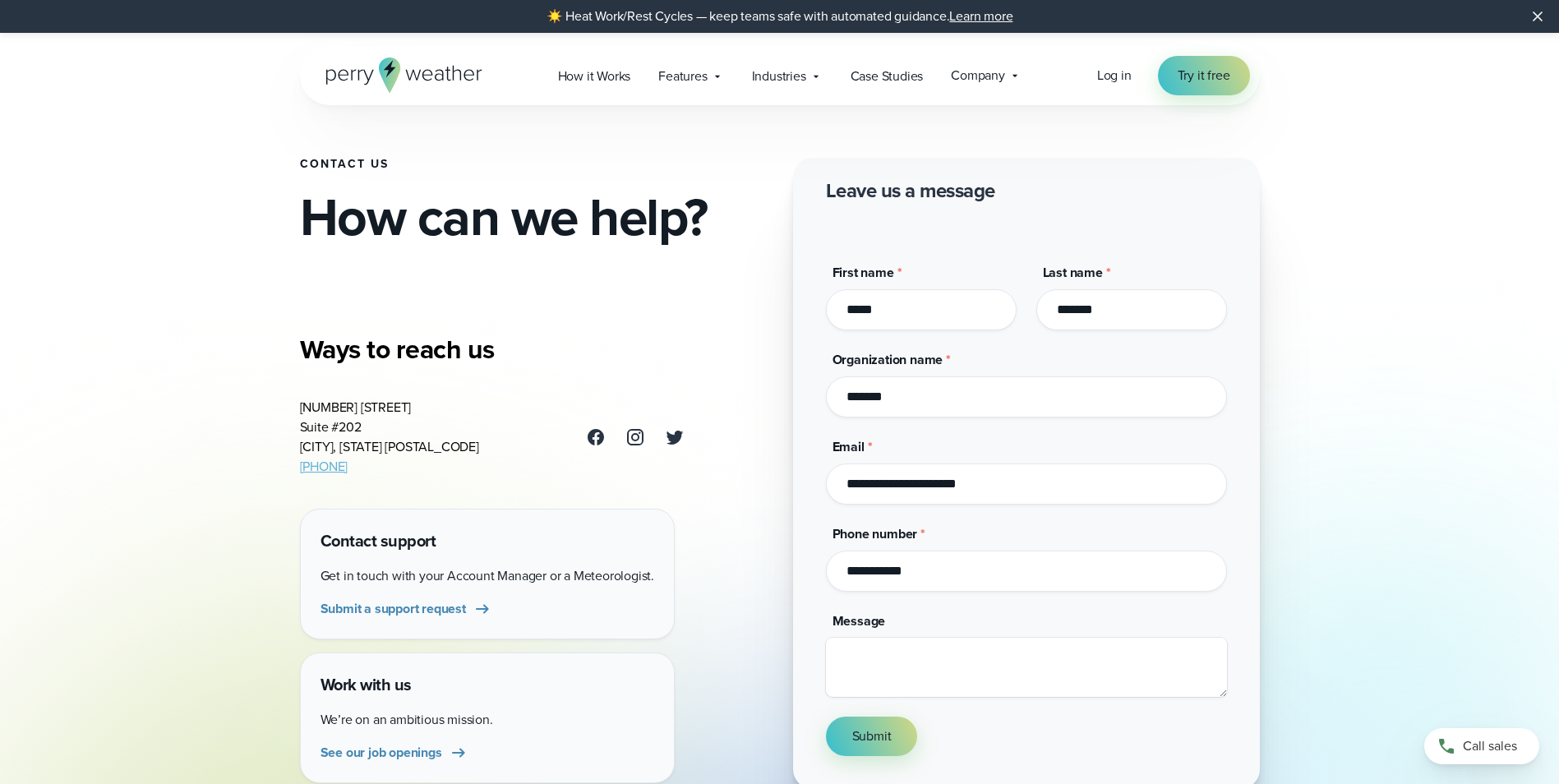 click on "**********" at bounding box center (1026, 571) 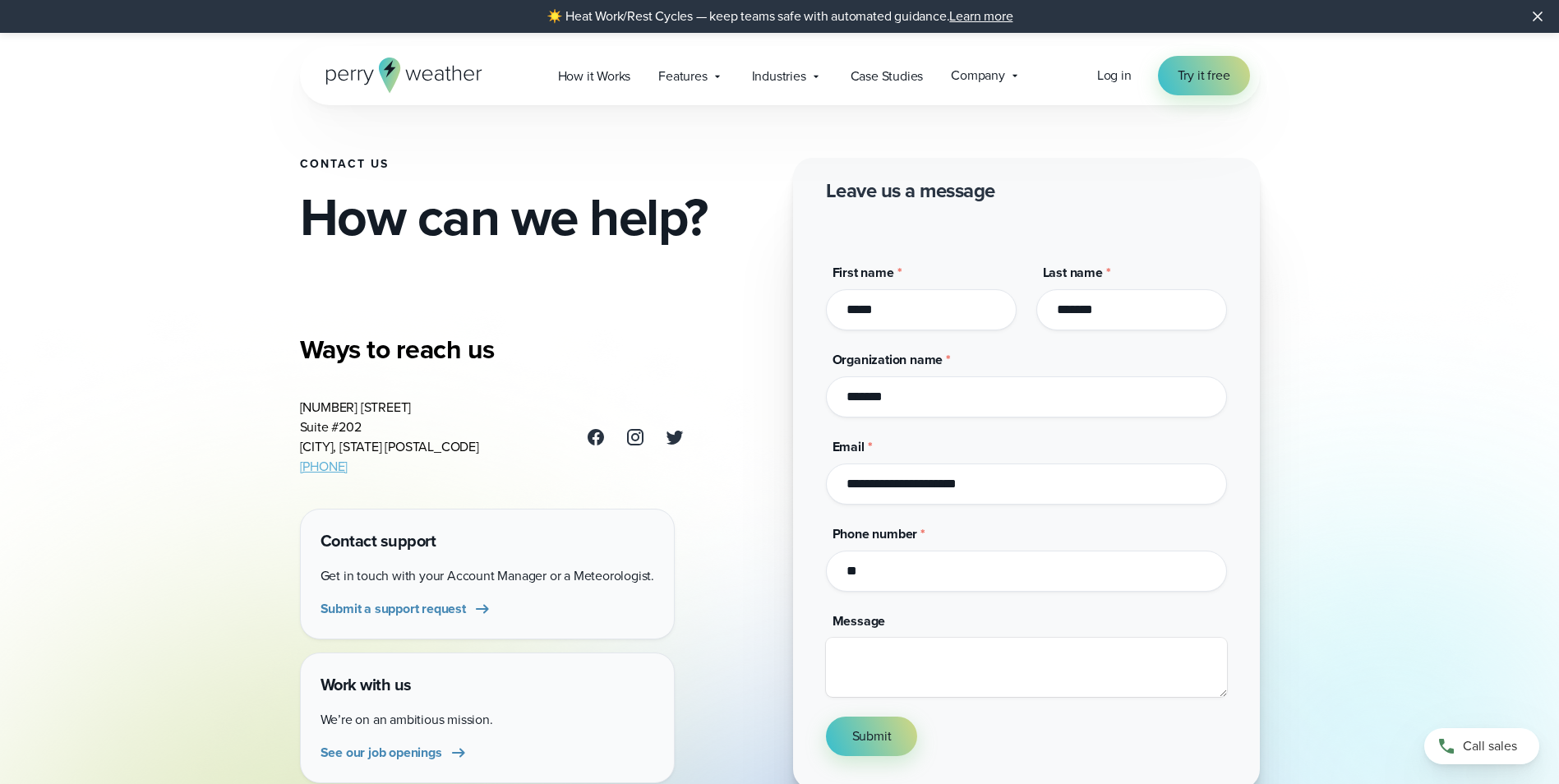 type on "*" 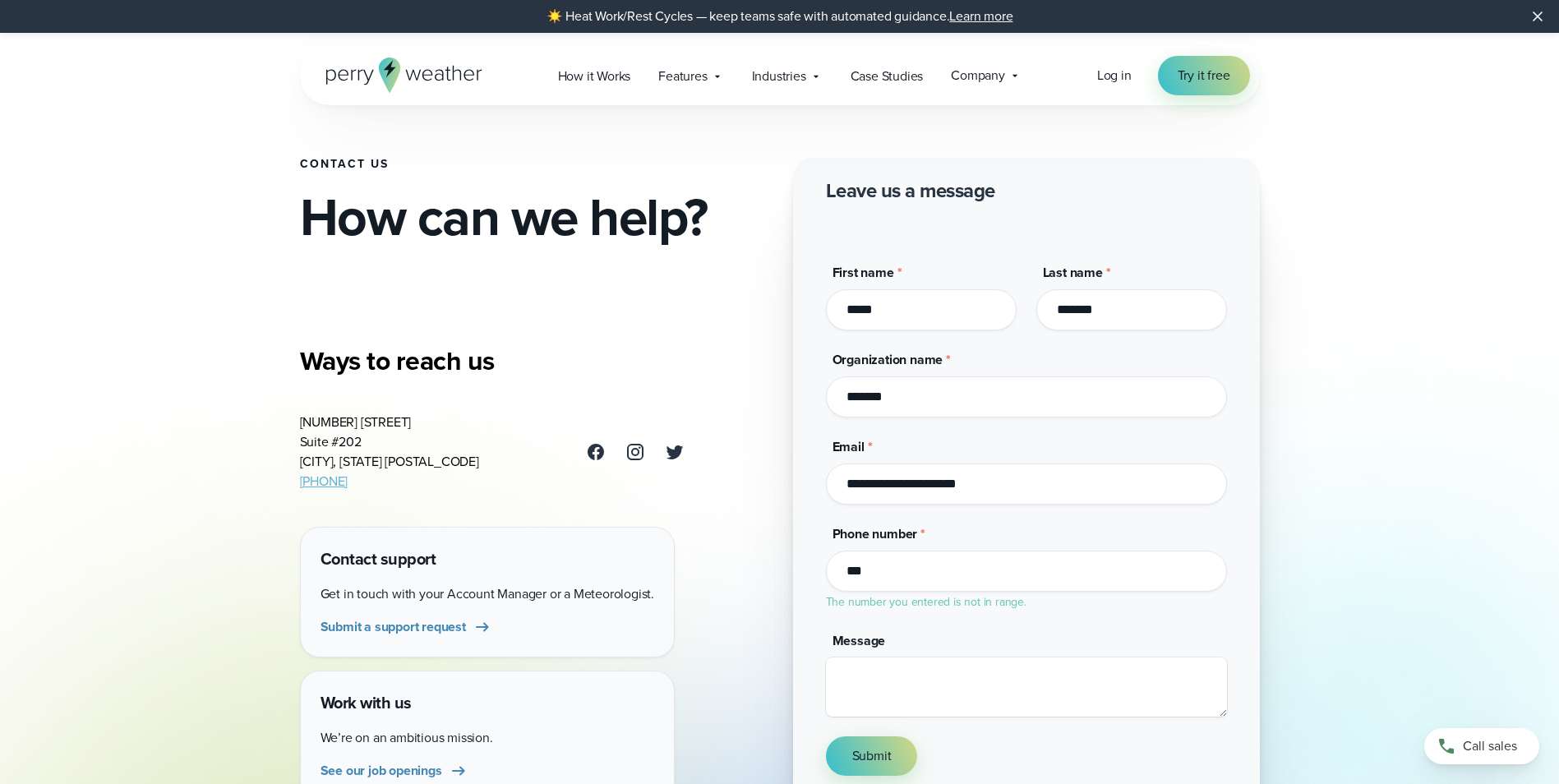 type on "**********" 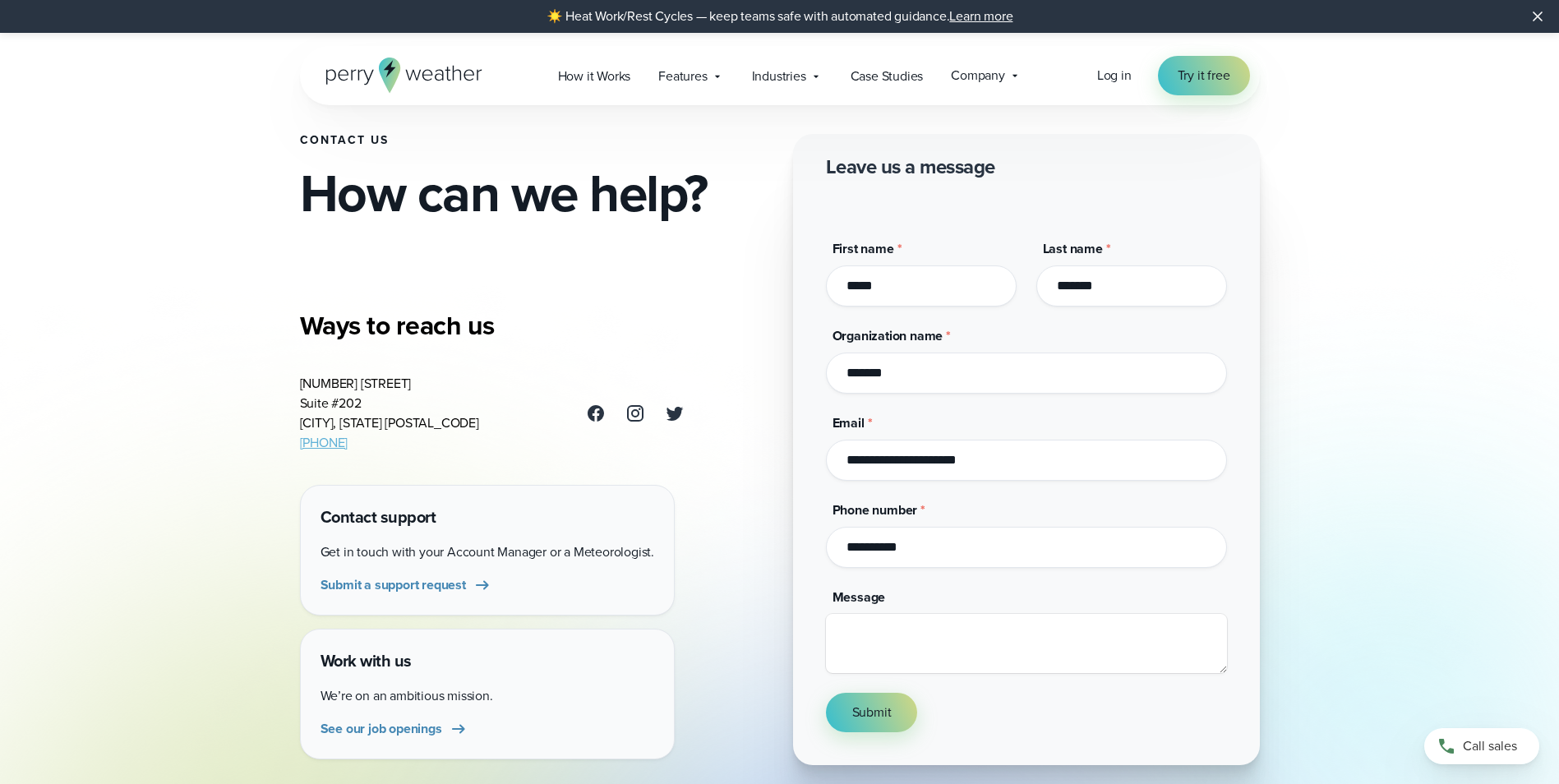 scroll, scrollTop: 0, scrollLeft: 0, axis: both 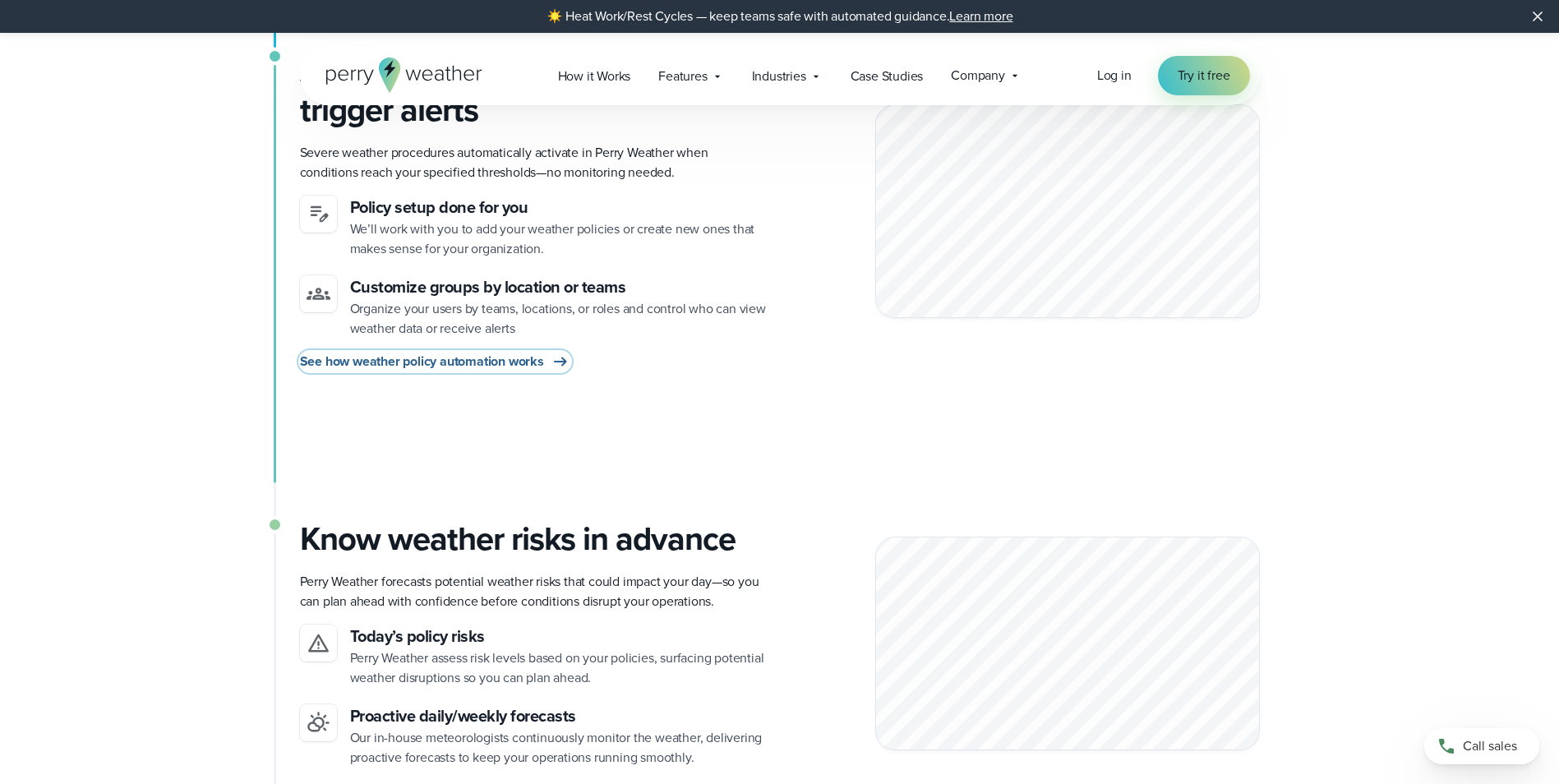click on "See how weather policy automation works" at bounding box center [422, 362] 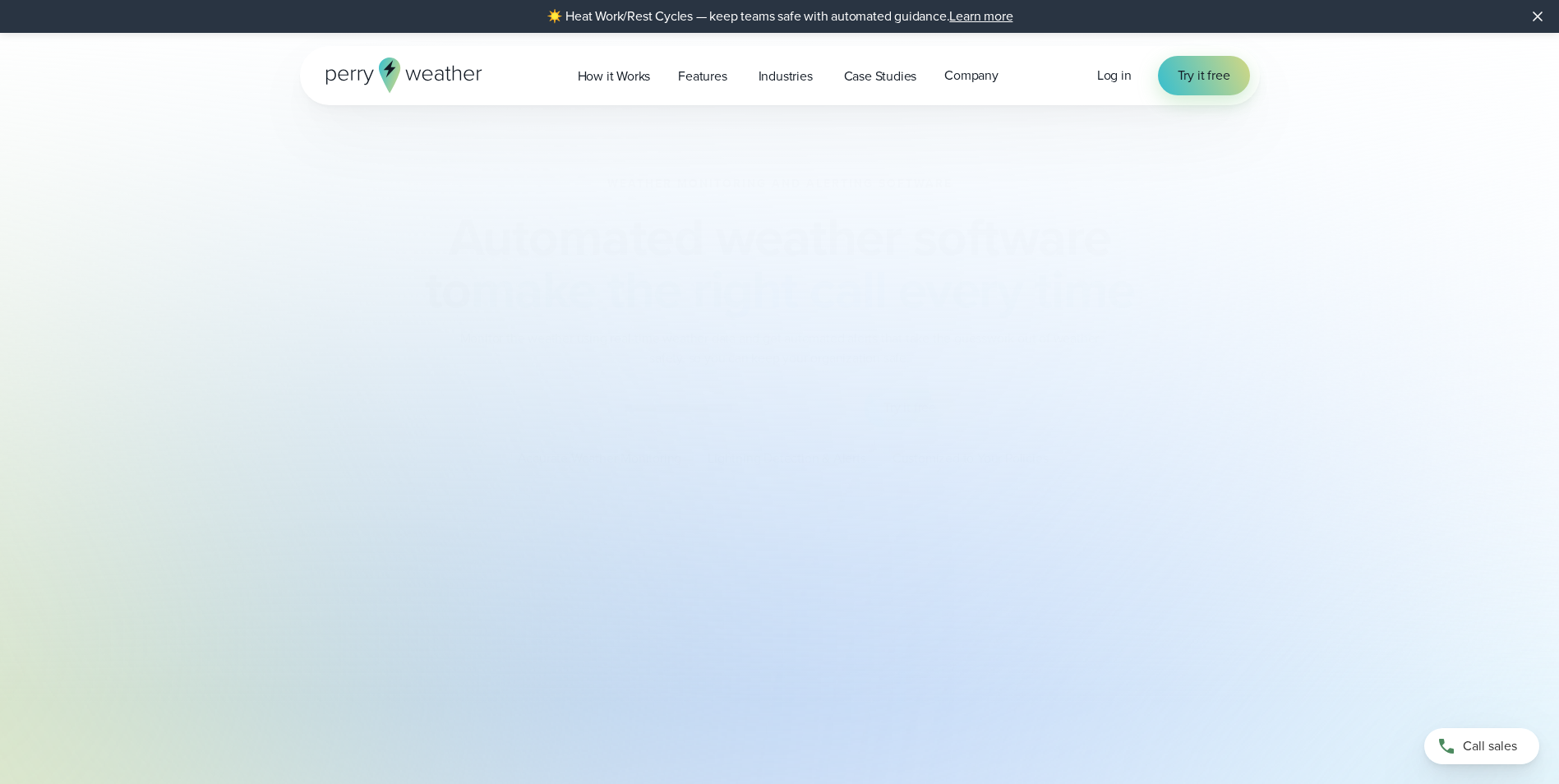 scroll, scrollTop: 0, scrollLeft: 0, axis: both 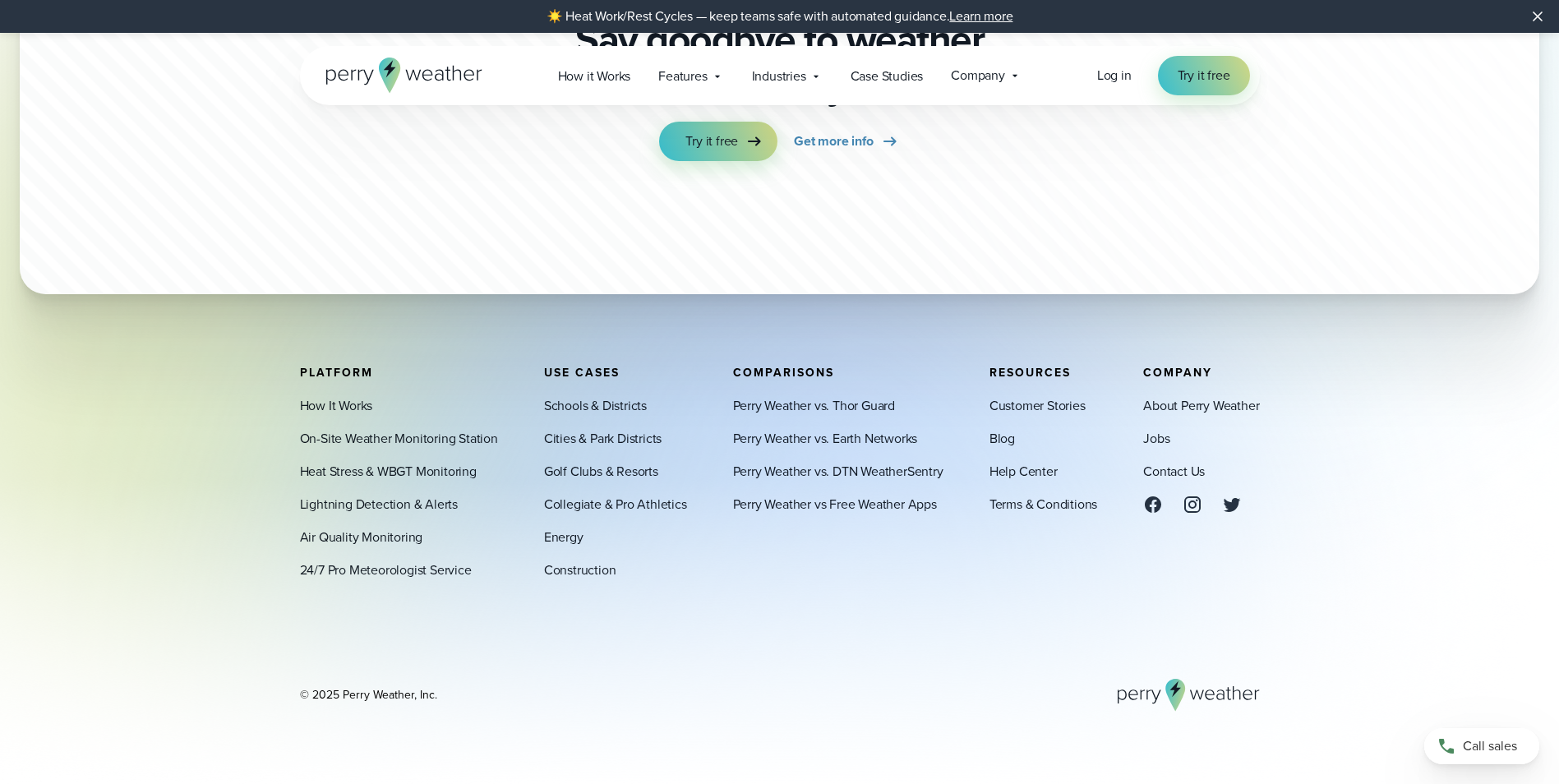 click on "Platform
How It Works
On-Site Weather Monitoring Station
Heat Stress & WBGT Monitoring
Lightning Detection & Alerts
Air Quality Monitoring" at bounding box center (779, 539) 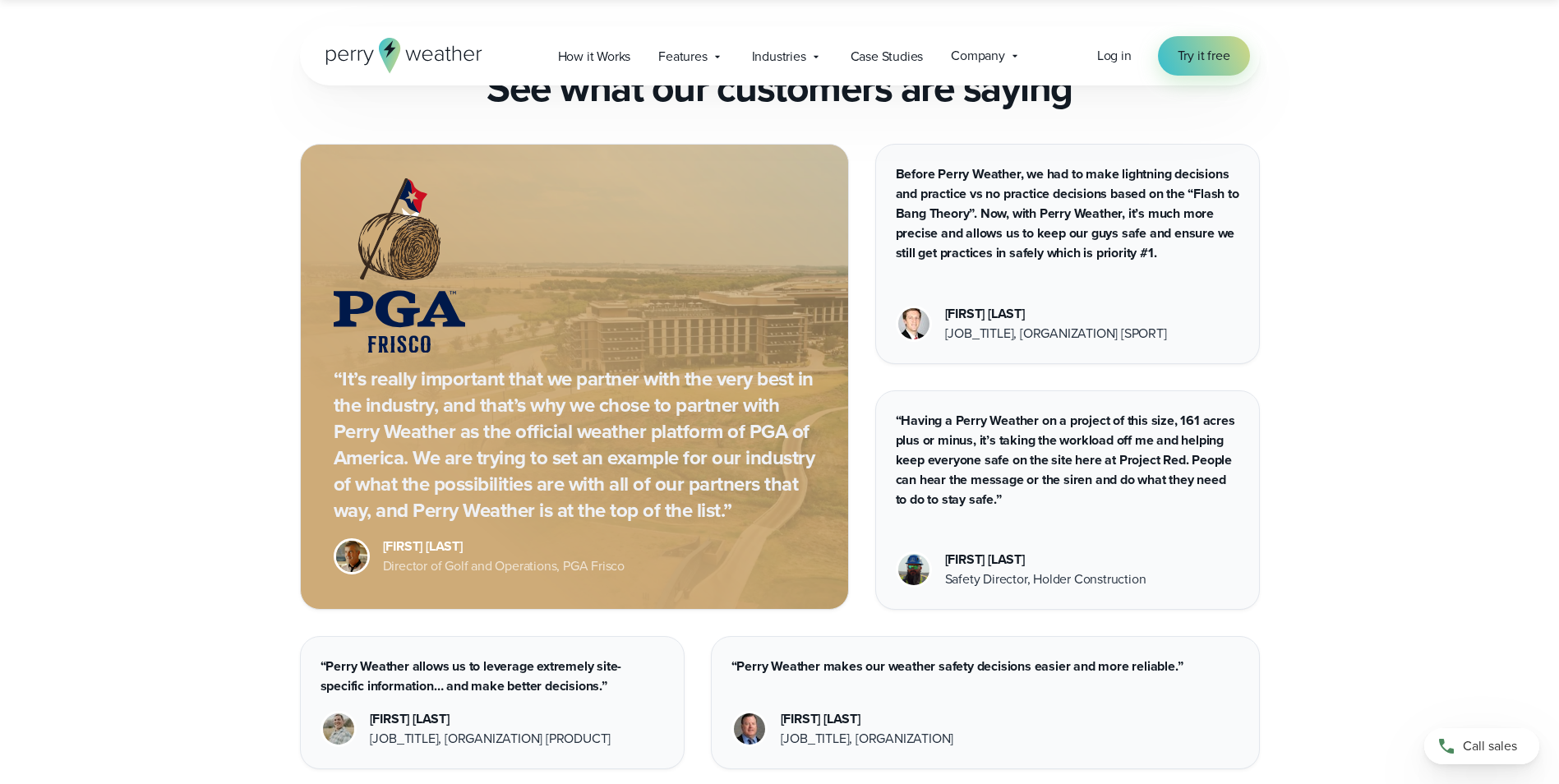 scroll, scrollTop: 3262, scrollLeft: 0, axis: vertical 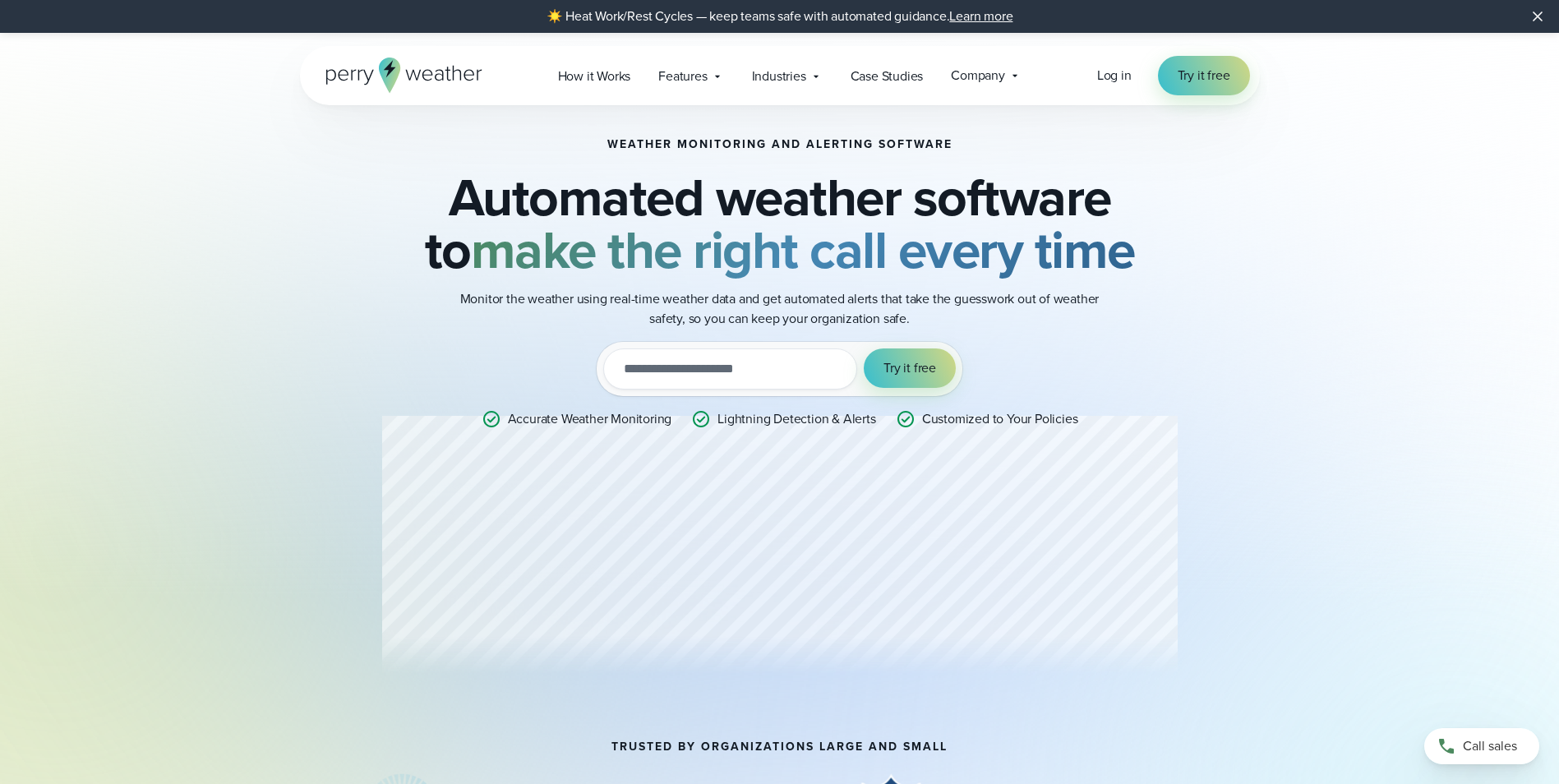 click 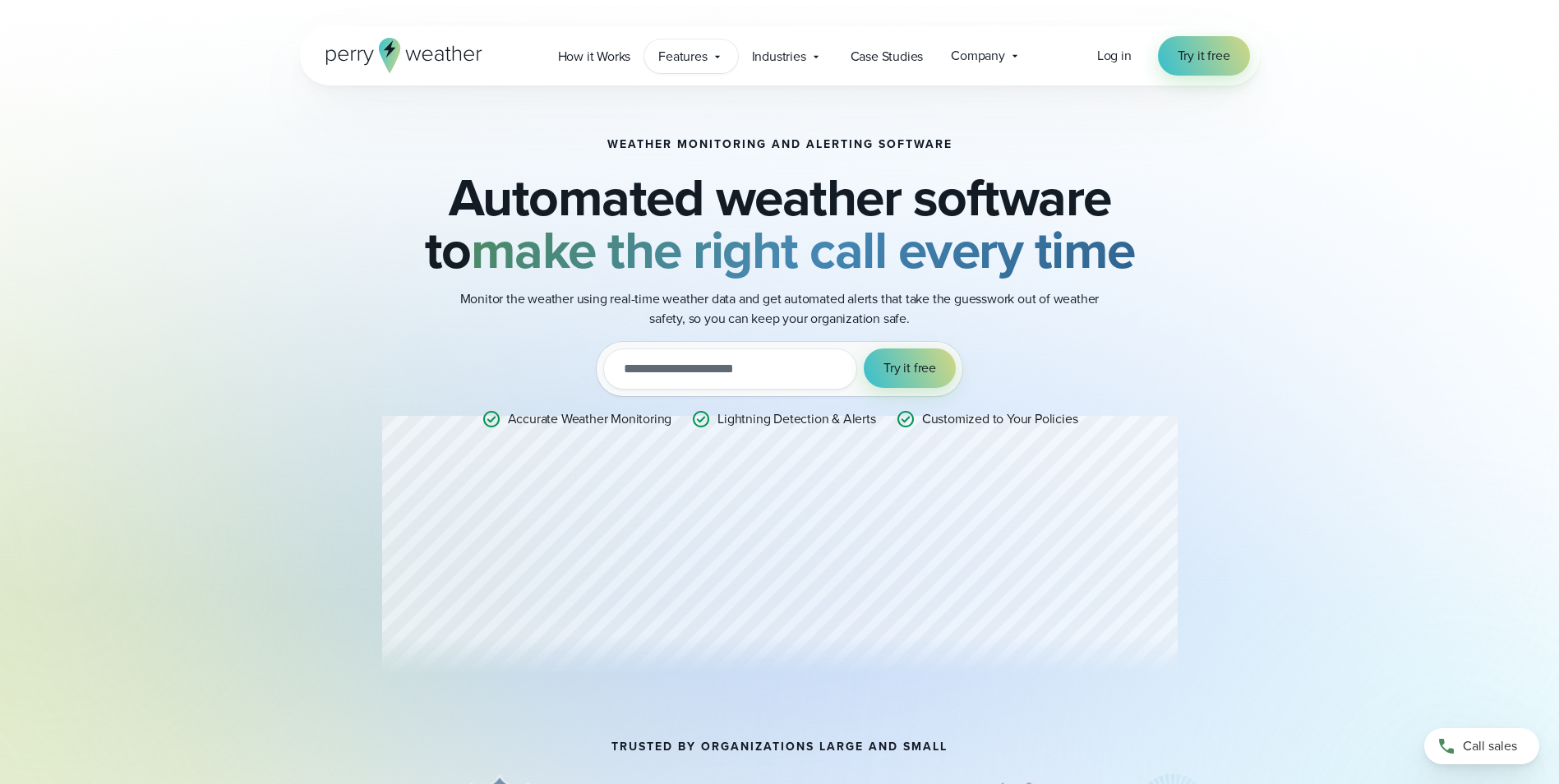 click 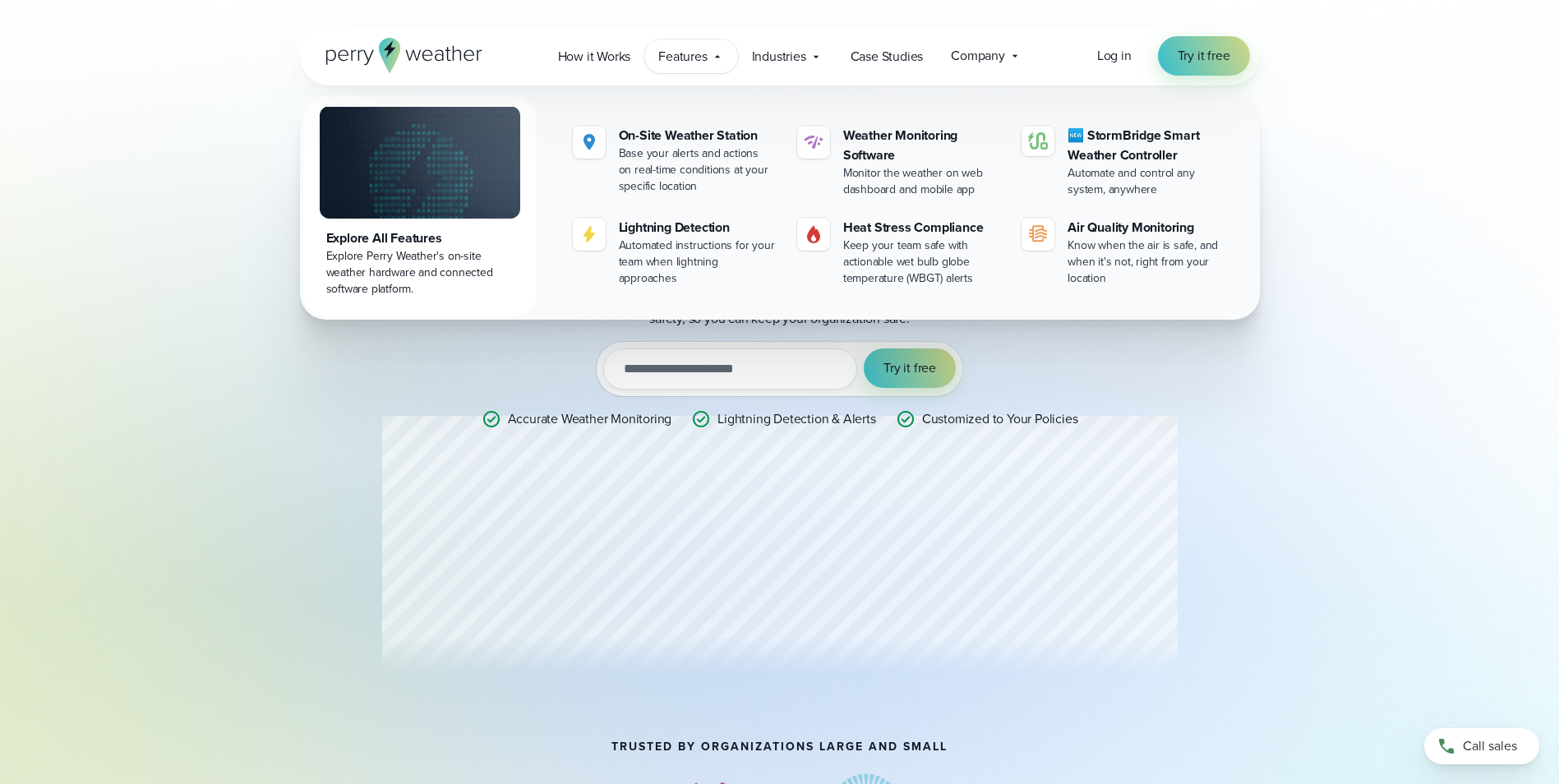 click on "Weather Monitoring and Alerting Software
Automated weather software to  make the right call every time
Monitor the weather using real-time weather data and get automated alerts that take the guesswork out of weather safety, so you can keep your organization safe.
Try it out with a free two-week trial. Start today. utm_campaign utm_content utm_medium utm_source utm_term
Try it free
Accurate Weather Monitoring
Lightning Detection & Alerts" at bounding box center [780, 413] 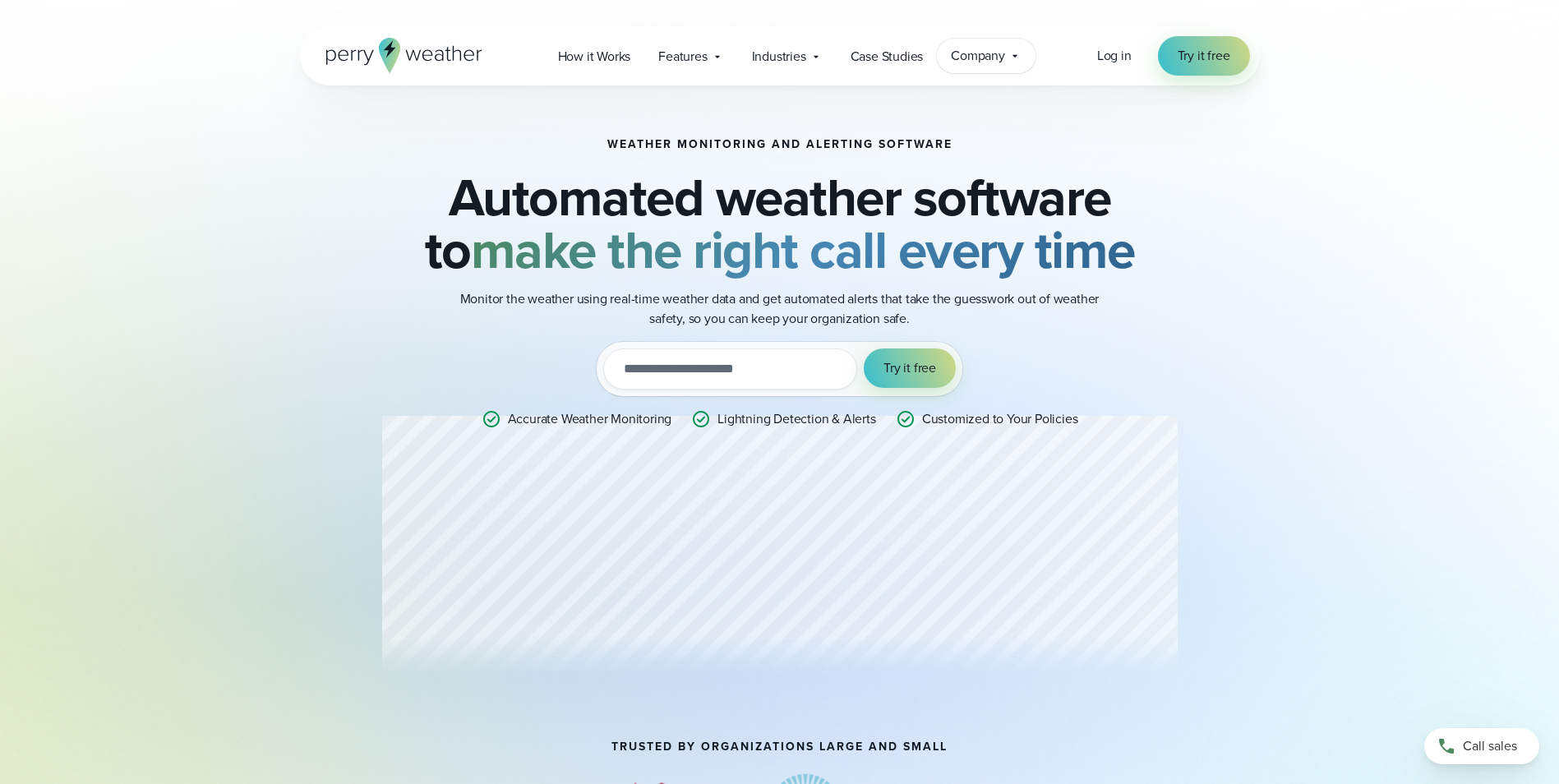 click on "Company" at bounding box center [978, 56] 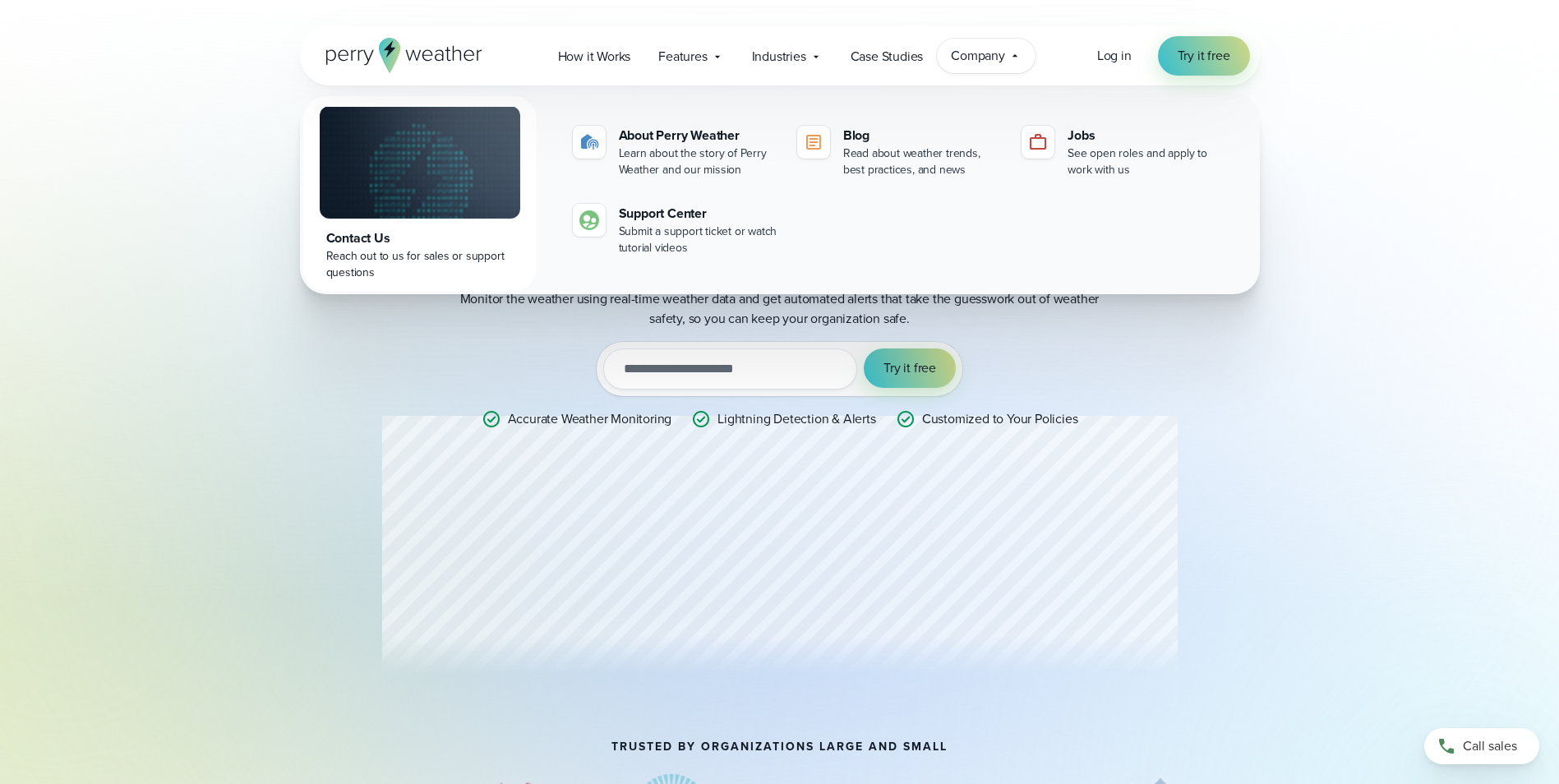 click on "Weather Monitoring and Alerting Software
Automated weather software to  make the right call every time
Monitor the weather using real-time weather data and get automated alerts that take the guesswork out of weather safety, so you can keep your organization safe.
Try it out with a free two-week trial. Start today. utm_campaign utm_content utm_medium utm_source utm_term
Try it free
Accurate Weather Monitoring
Lightning Detection & Alerts" at bounding box center [779, 370] 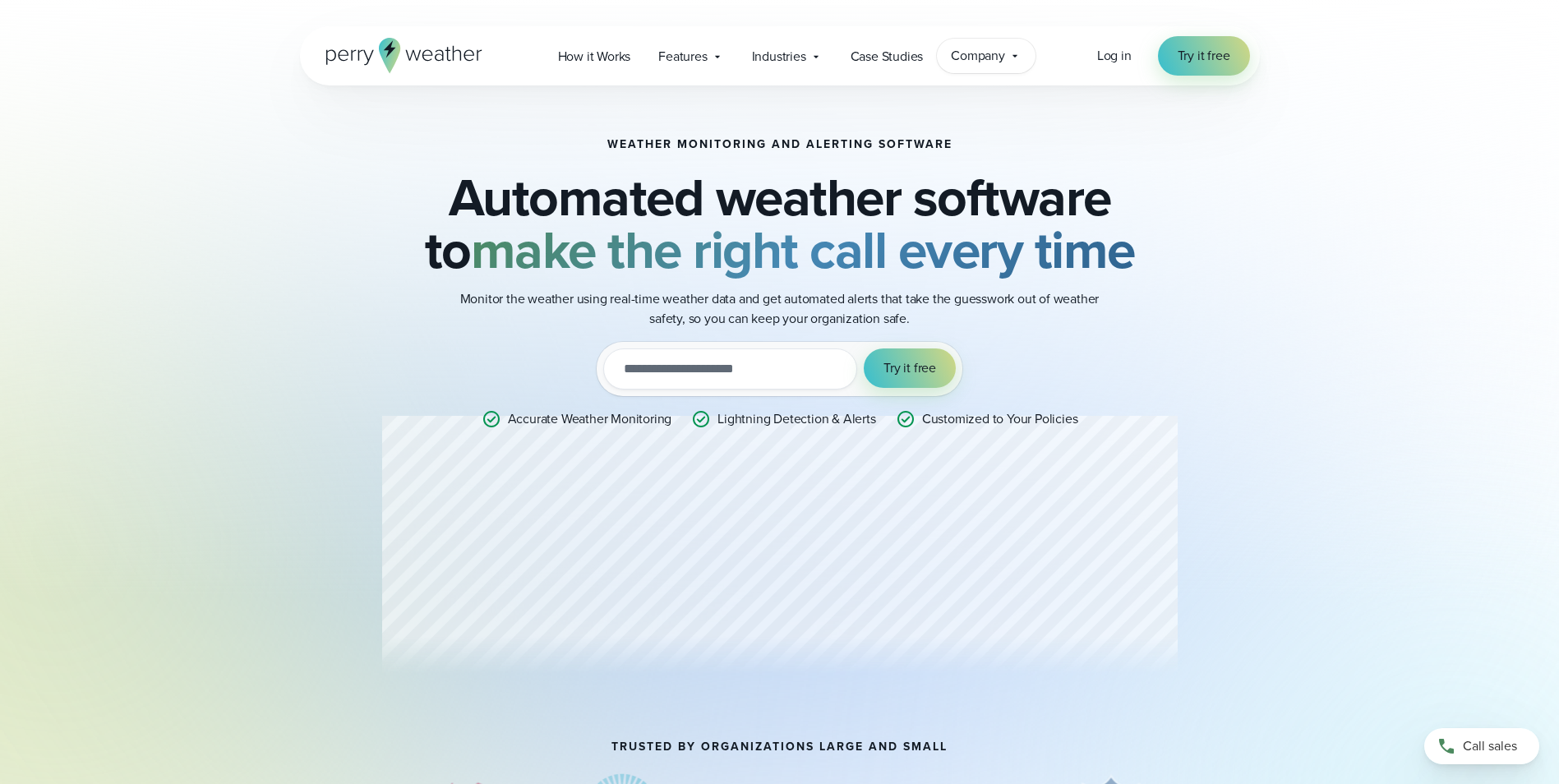 click on "Company" at bounding box center [978, 56] 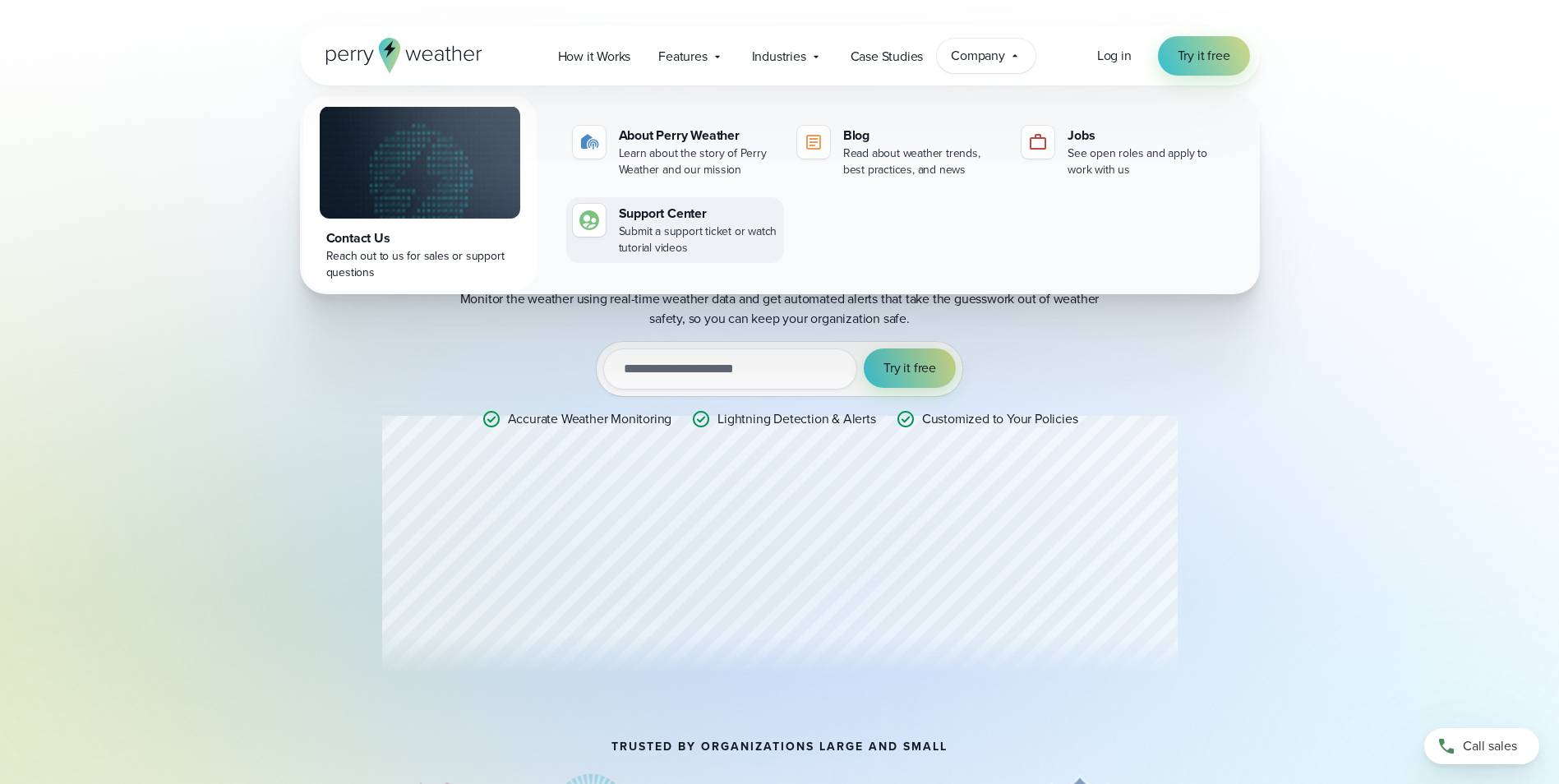 click on "Submit a support ticket or watch tutorial videos" at bounding box center [698, 240] 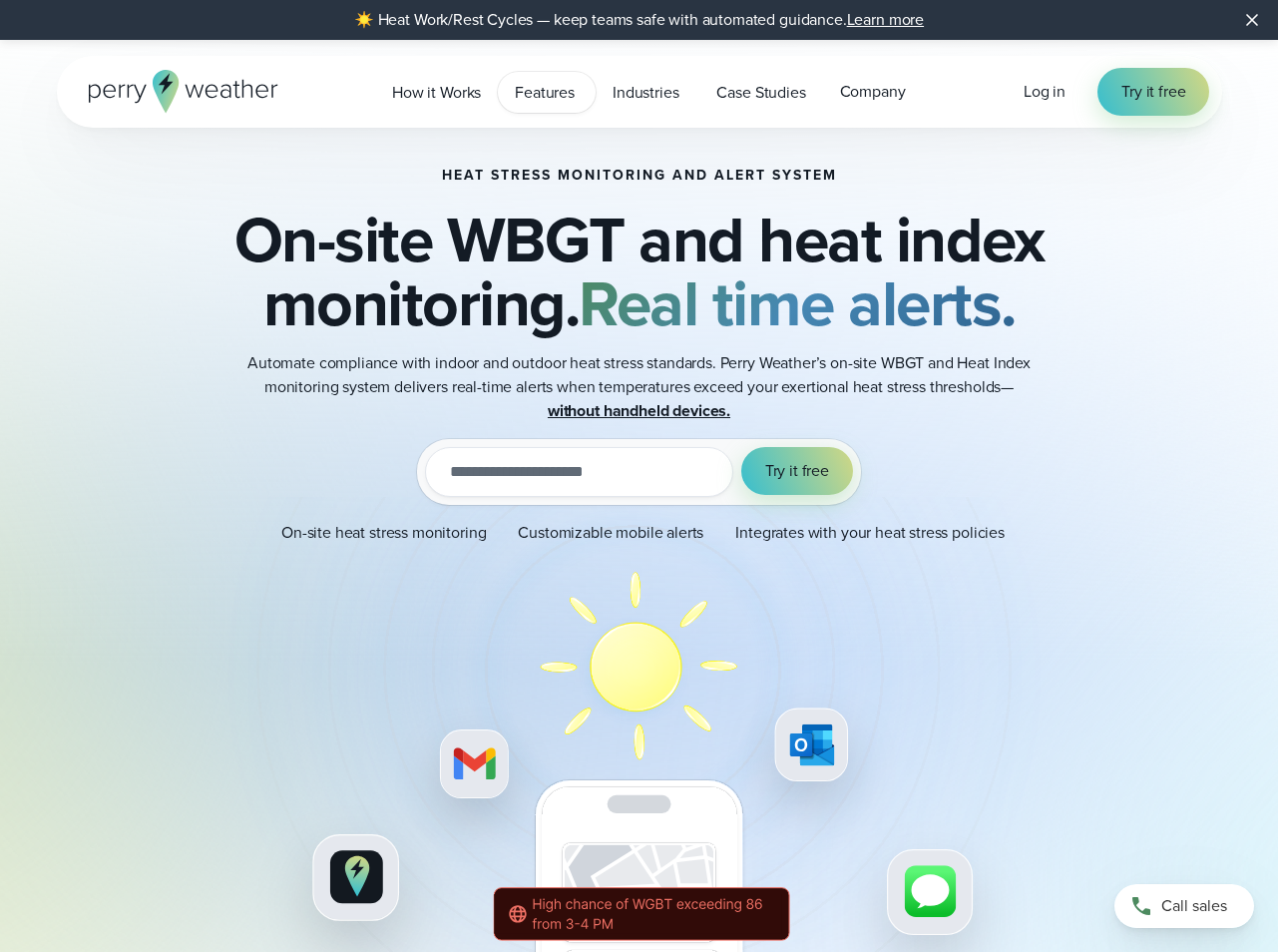 scroll, scrollTop: 0, scrollLeft: 0, axis: both 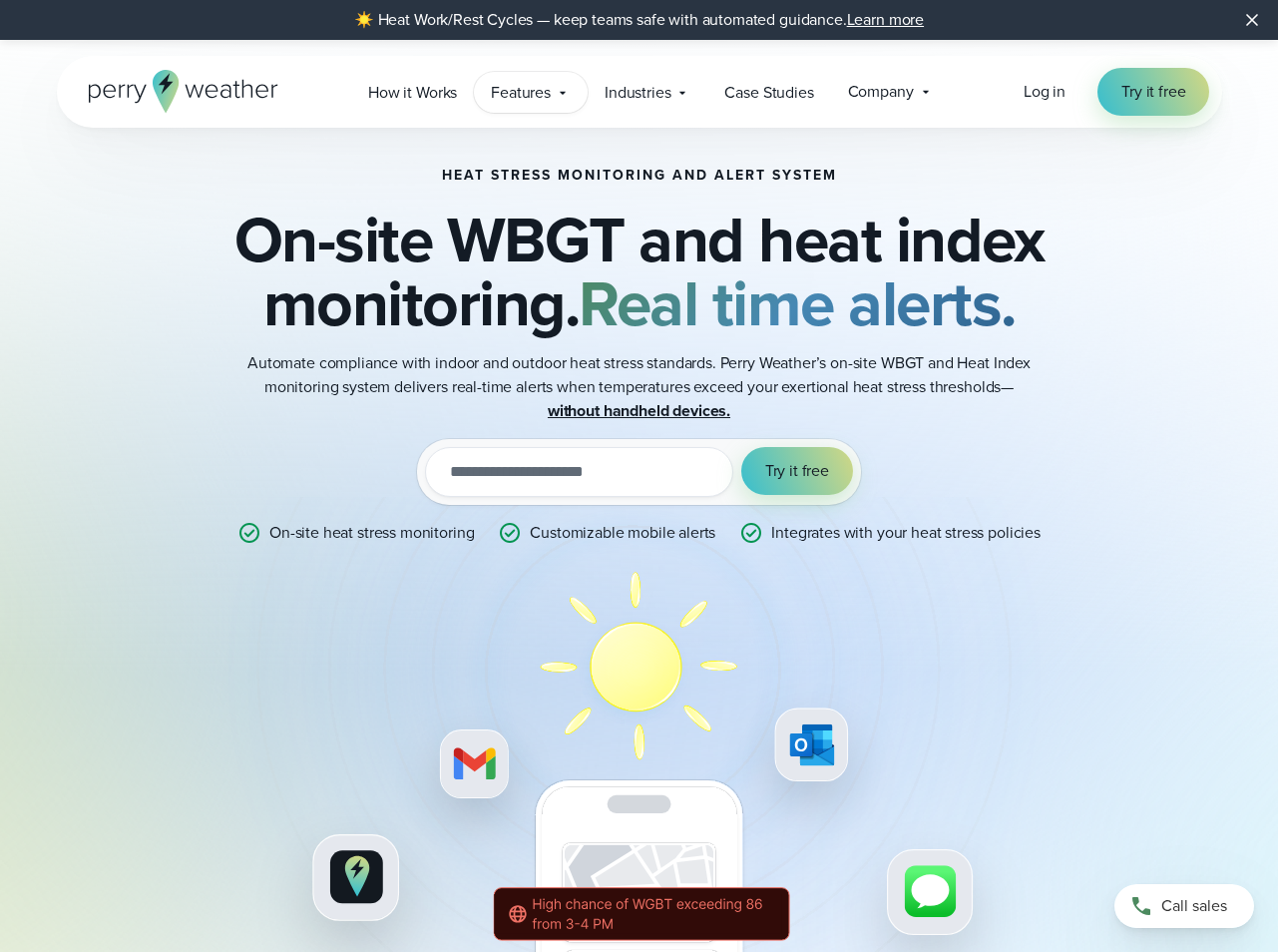 click on "Features" at bounding box center [521, 93] 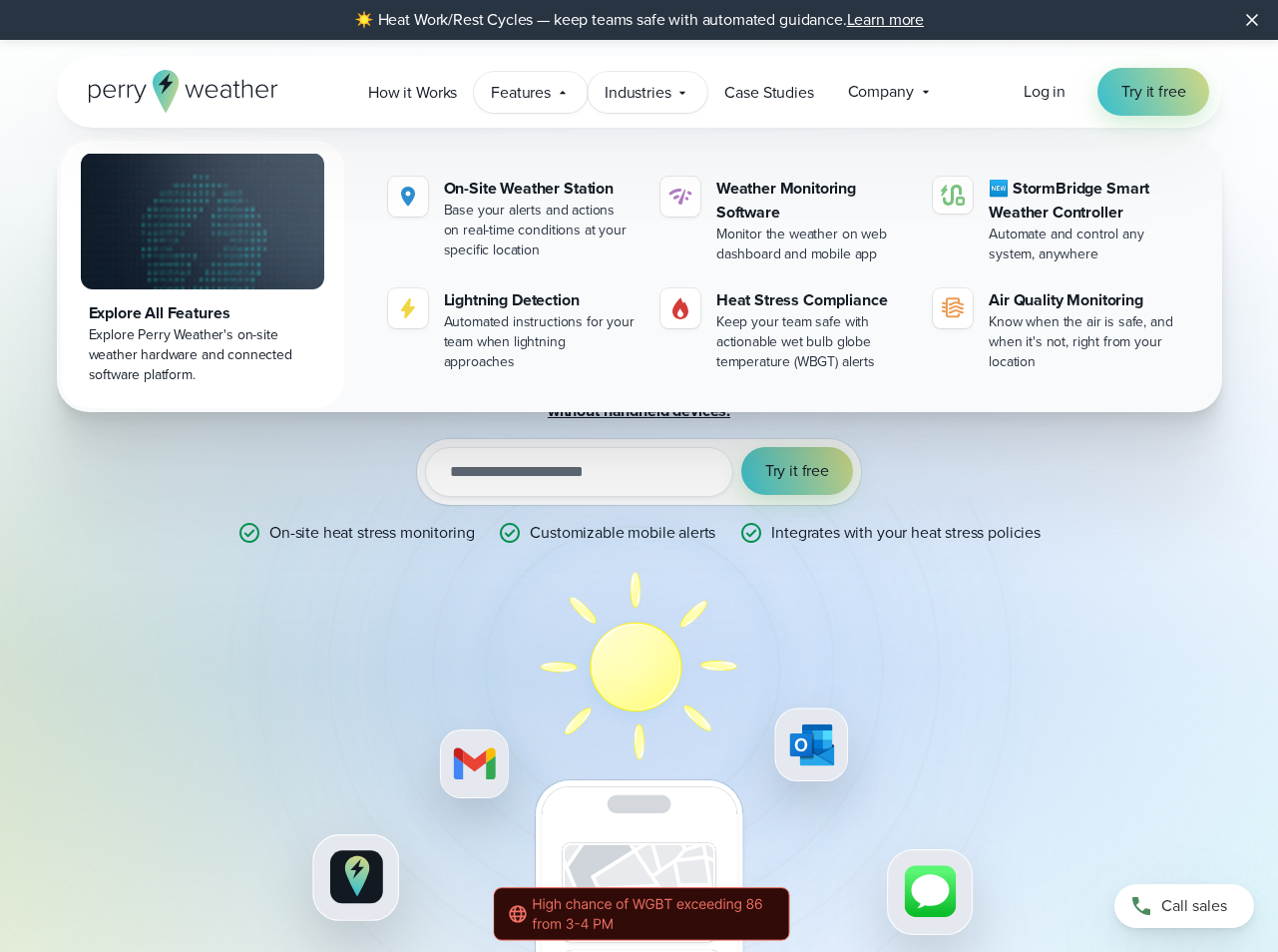 click on "Industries" at bounding box center (638, 93) 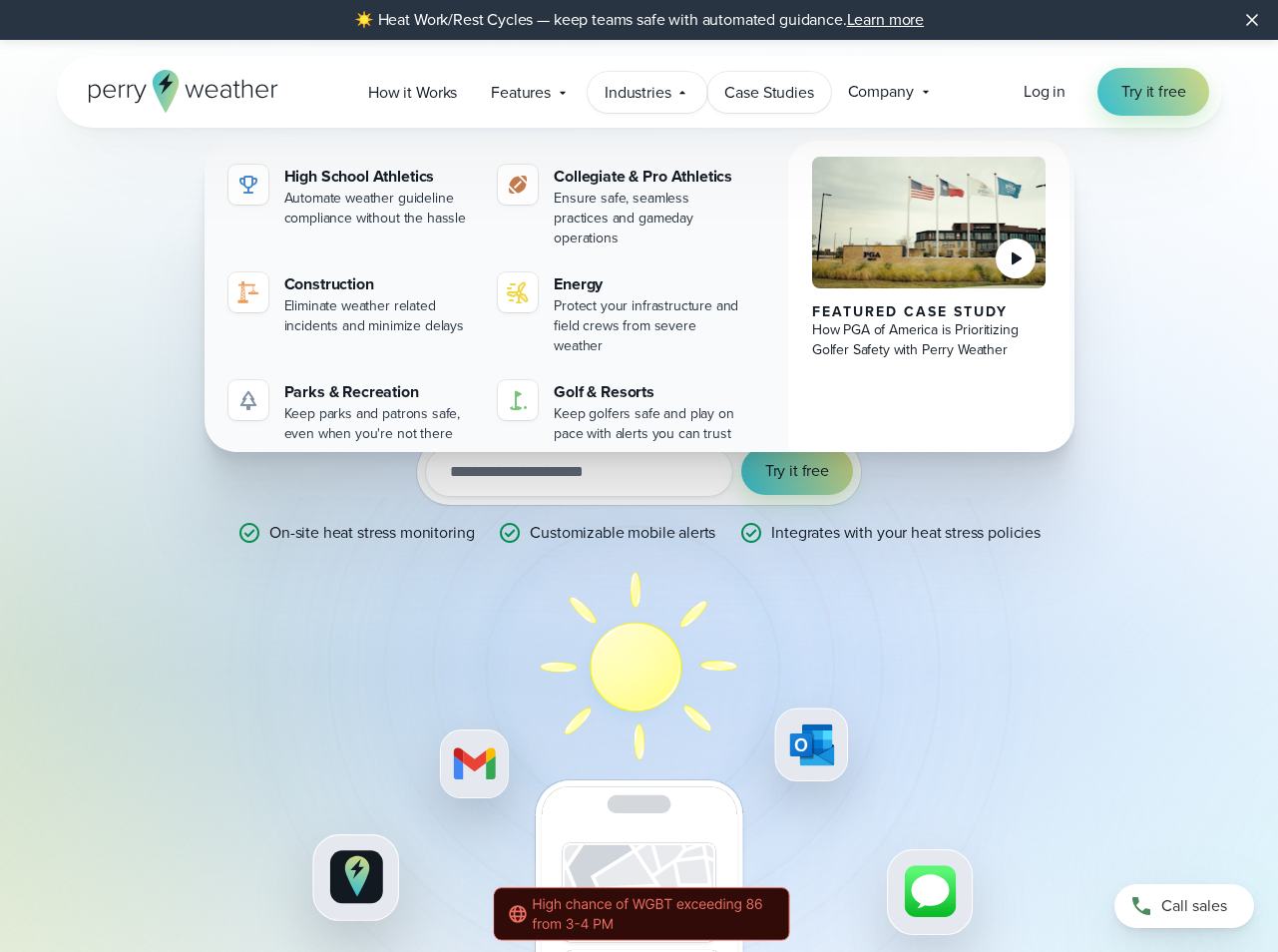 click on "Case Studies" at bounding box center (768, 93) 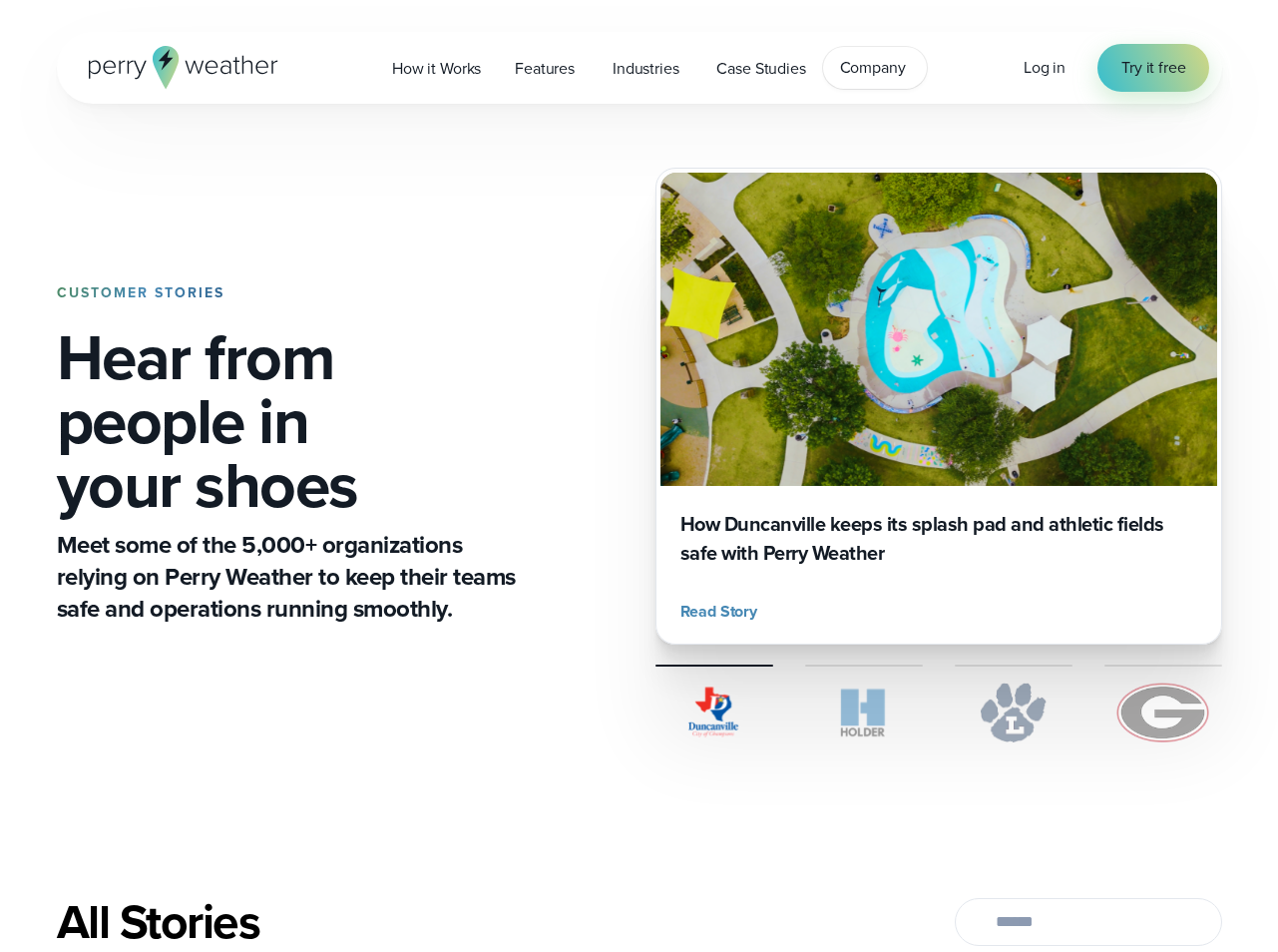 scroll, scrollTop: 0, scrollLeft: 0, axis: both 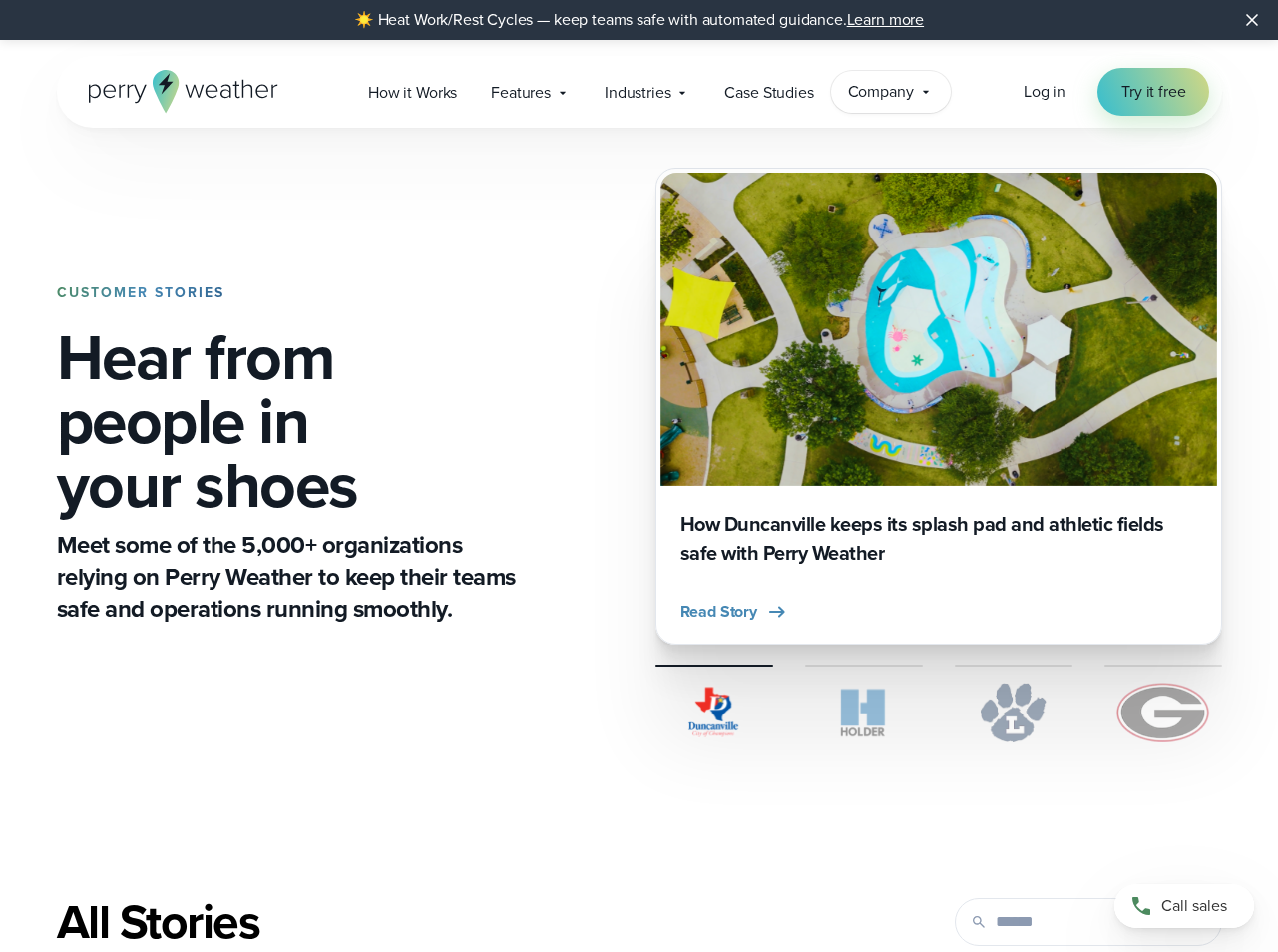 click on "Company" at bounding box center [881, 92] 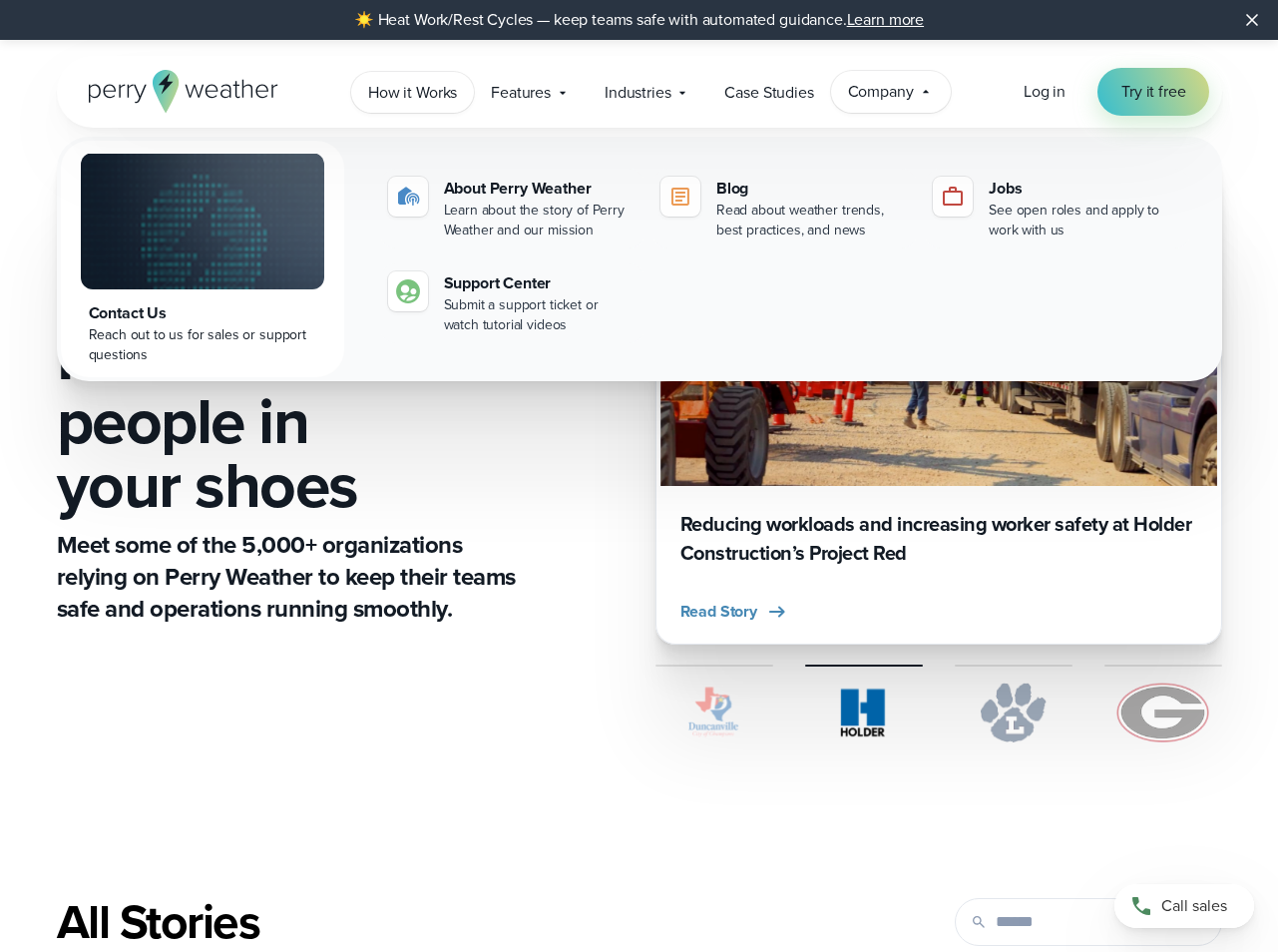 click on "How it Works" at bounding box center [412, 93] 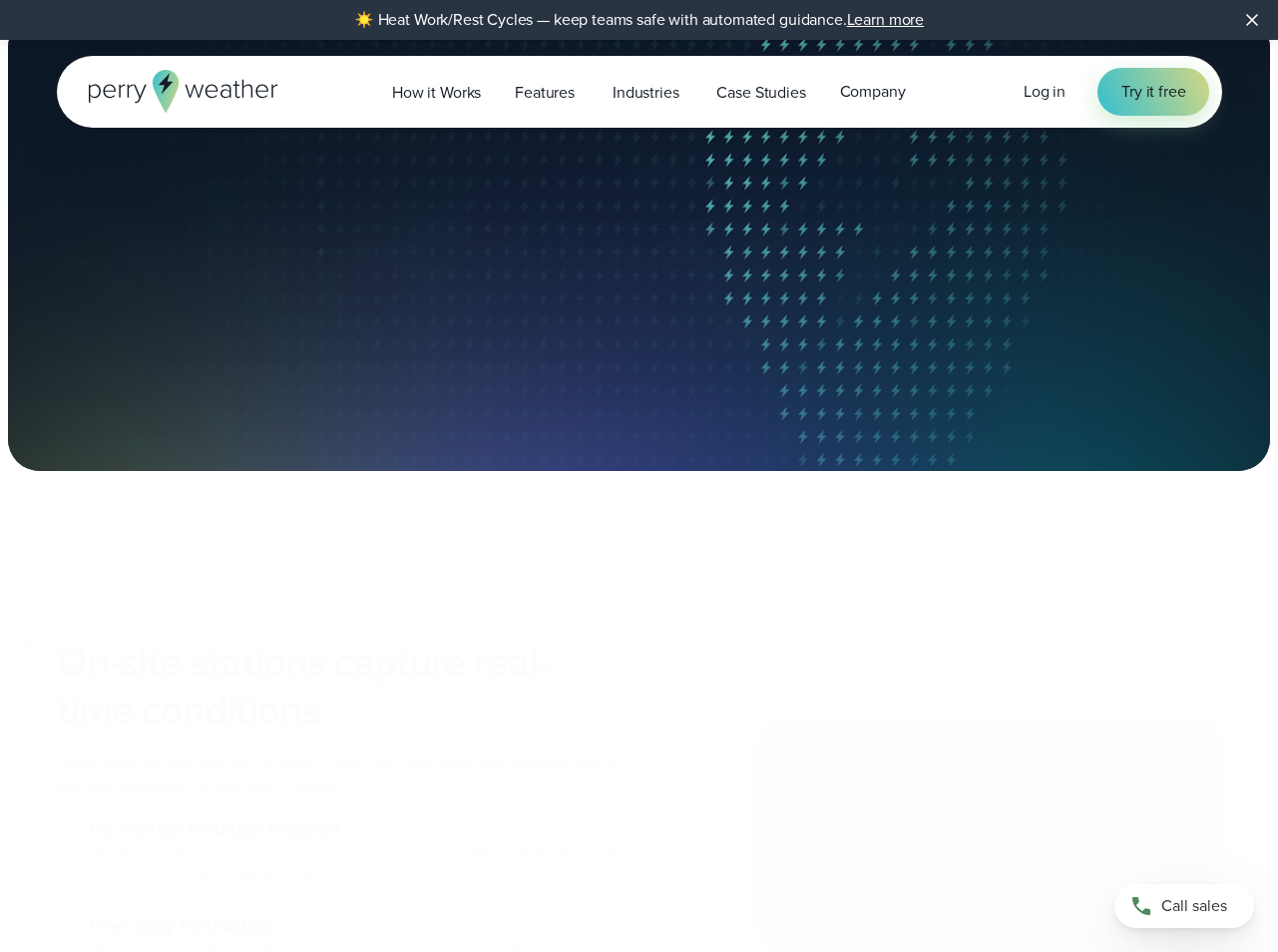 scroll, scrollTop: 0, scrollLeft: 0, axis: both 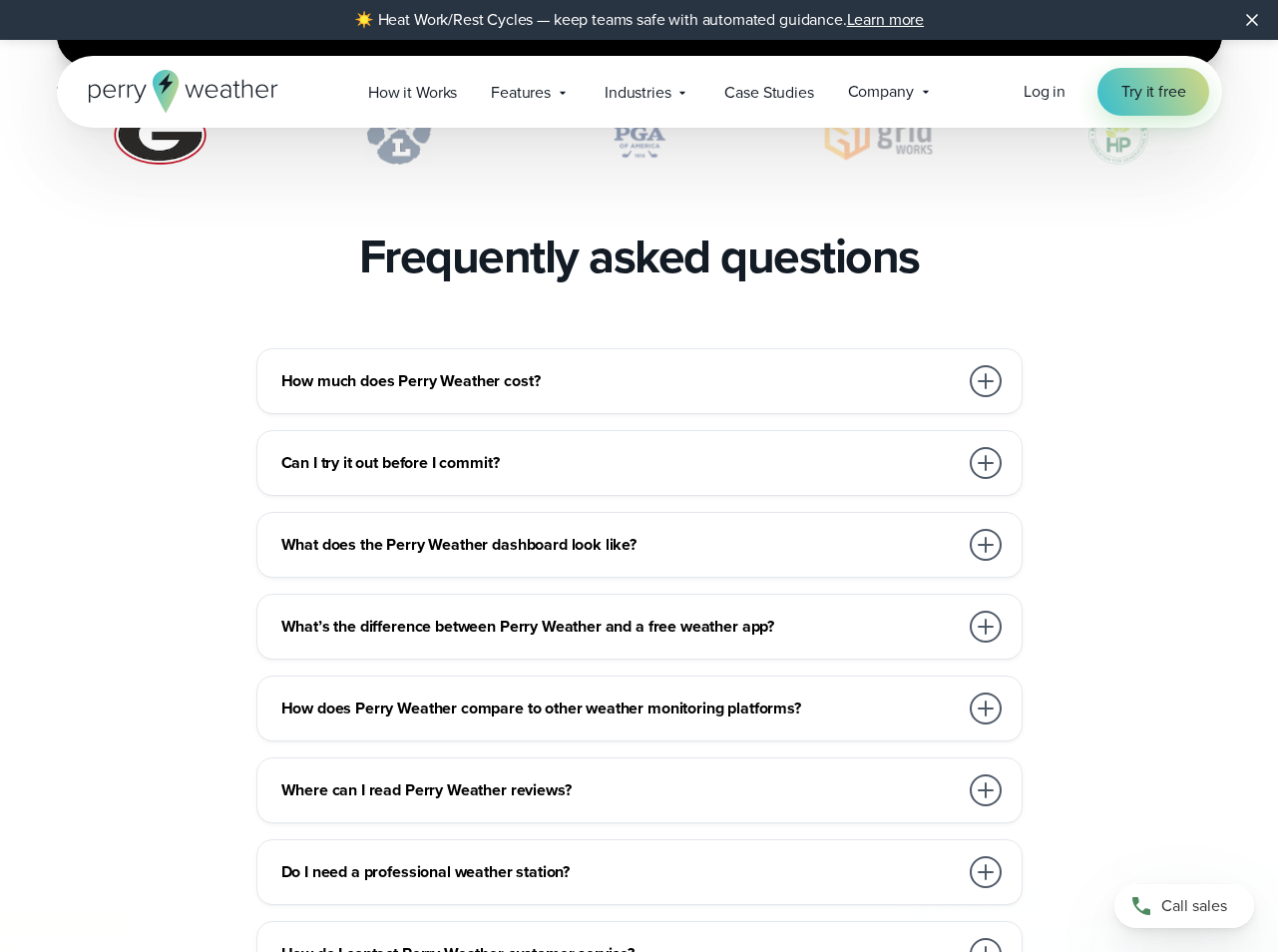 click at bounding box center (986, 381) 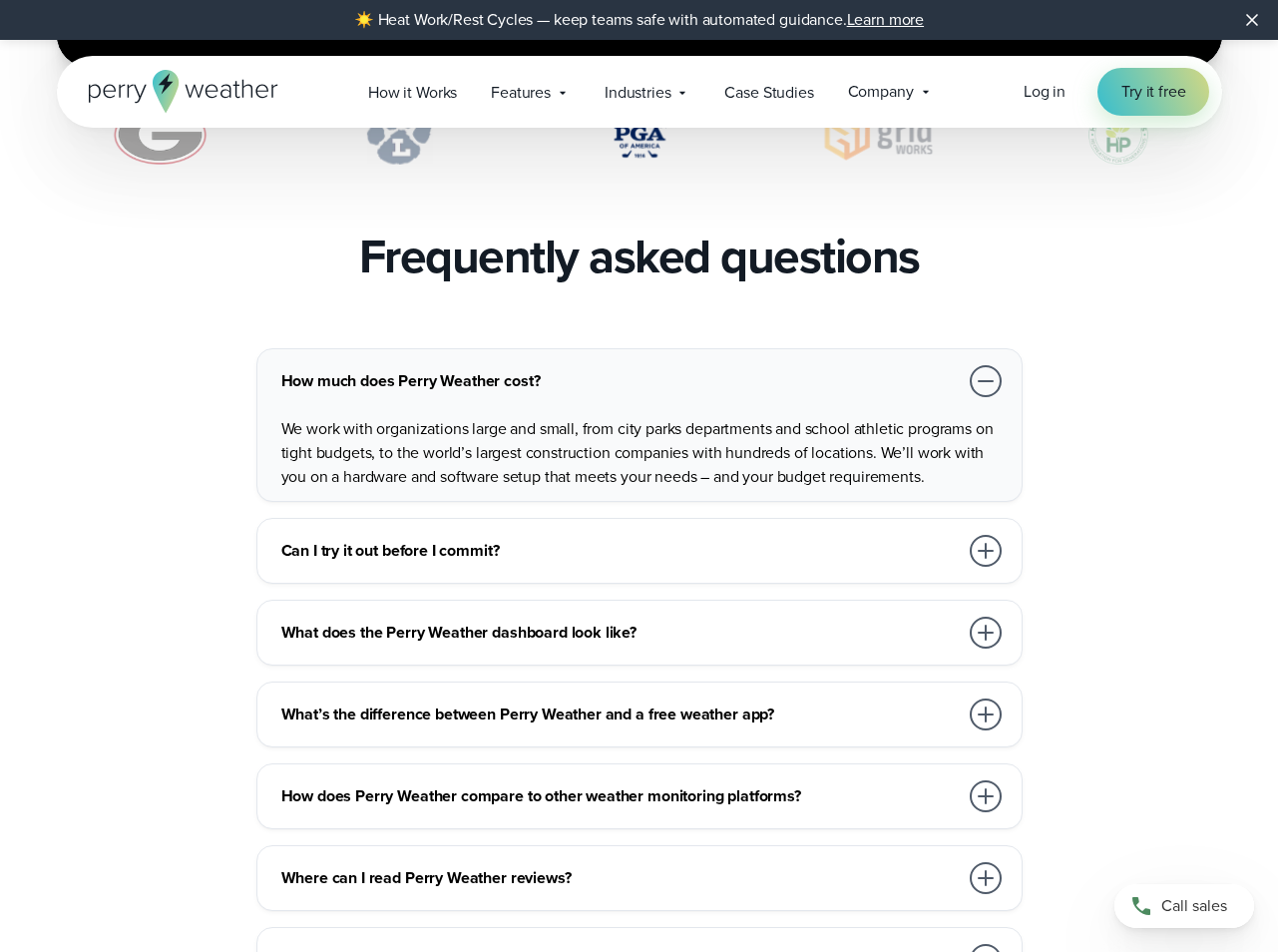 click on "Can I try it out before I commit?" at bounding box center (620, 551) 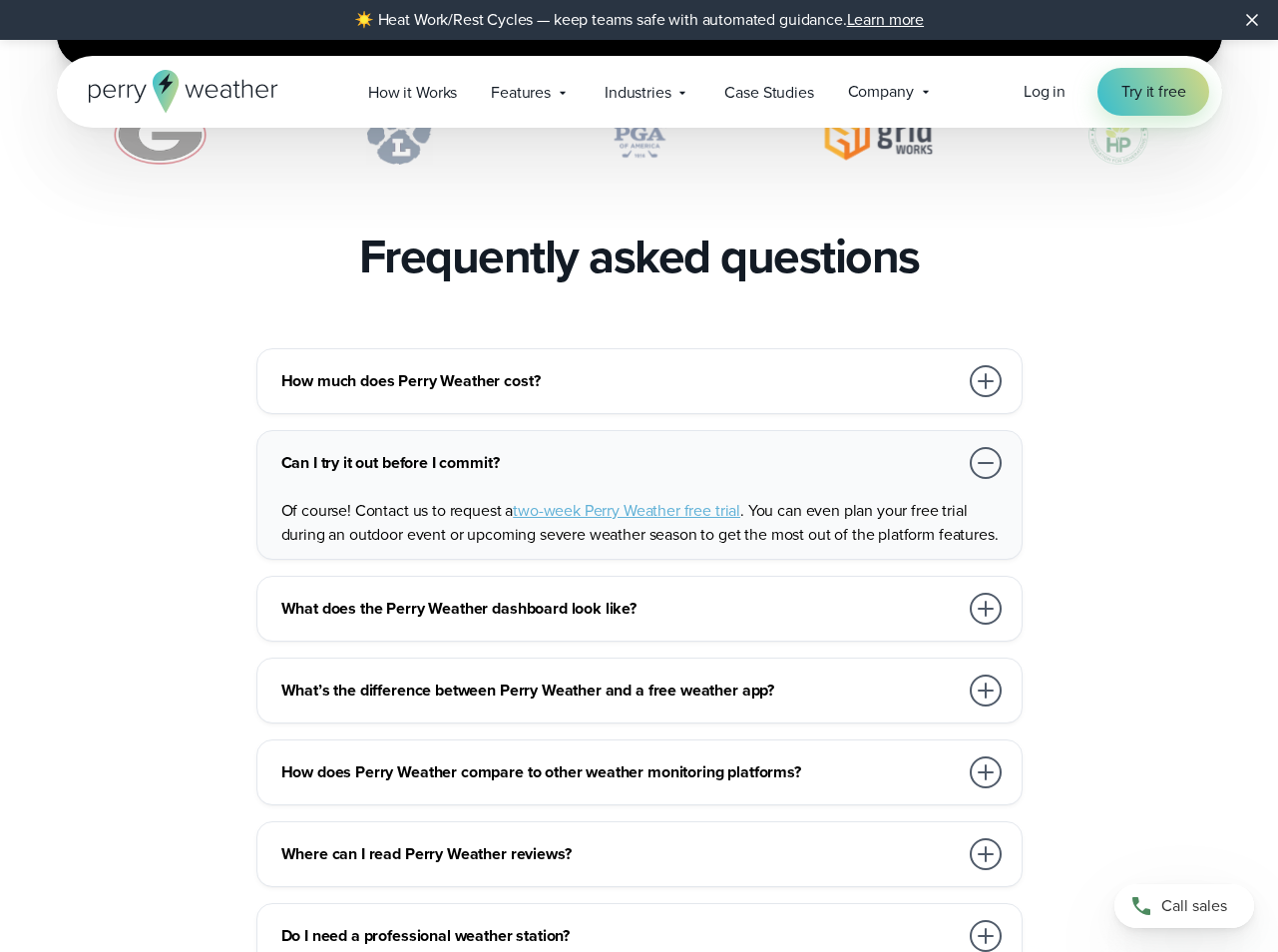 click at bounding box center [986, 609] 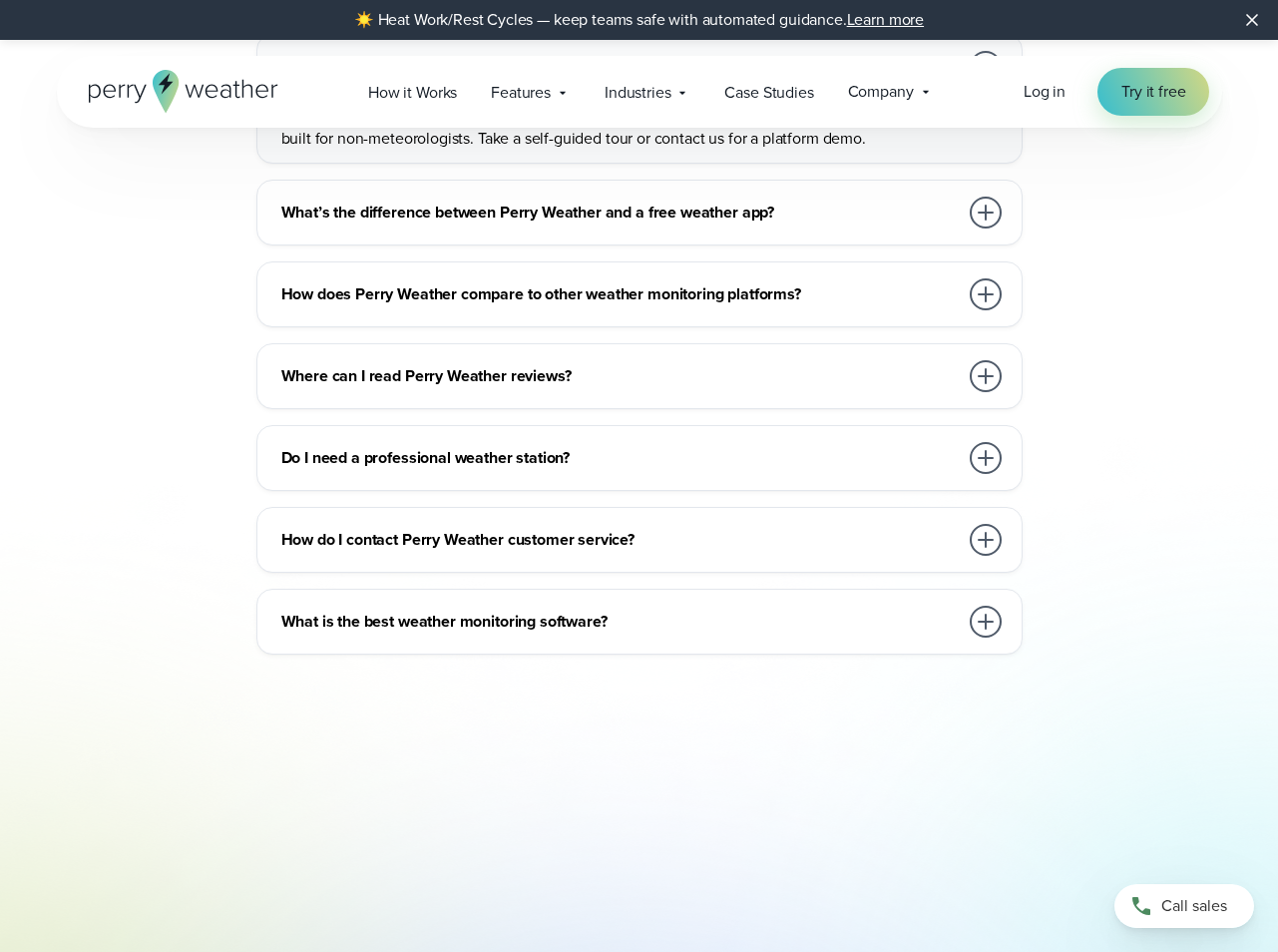 scroll, scrollTop: 4690, scrollLeft: 0, axis: vertical 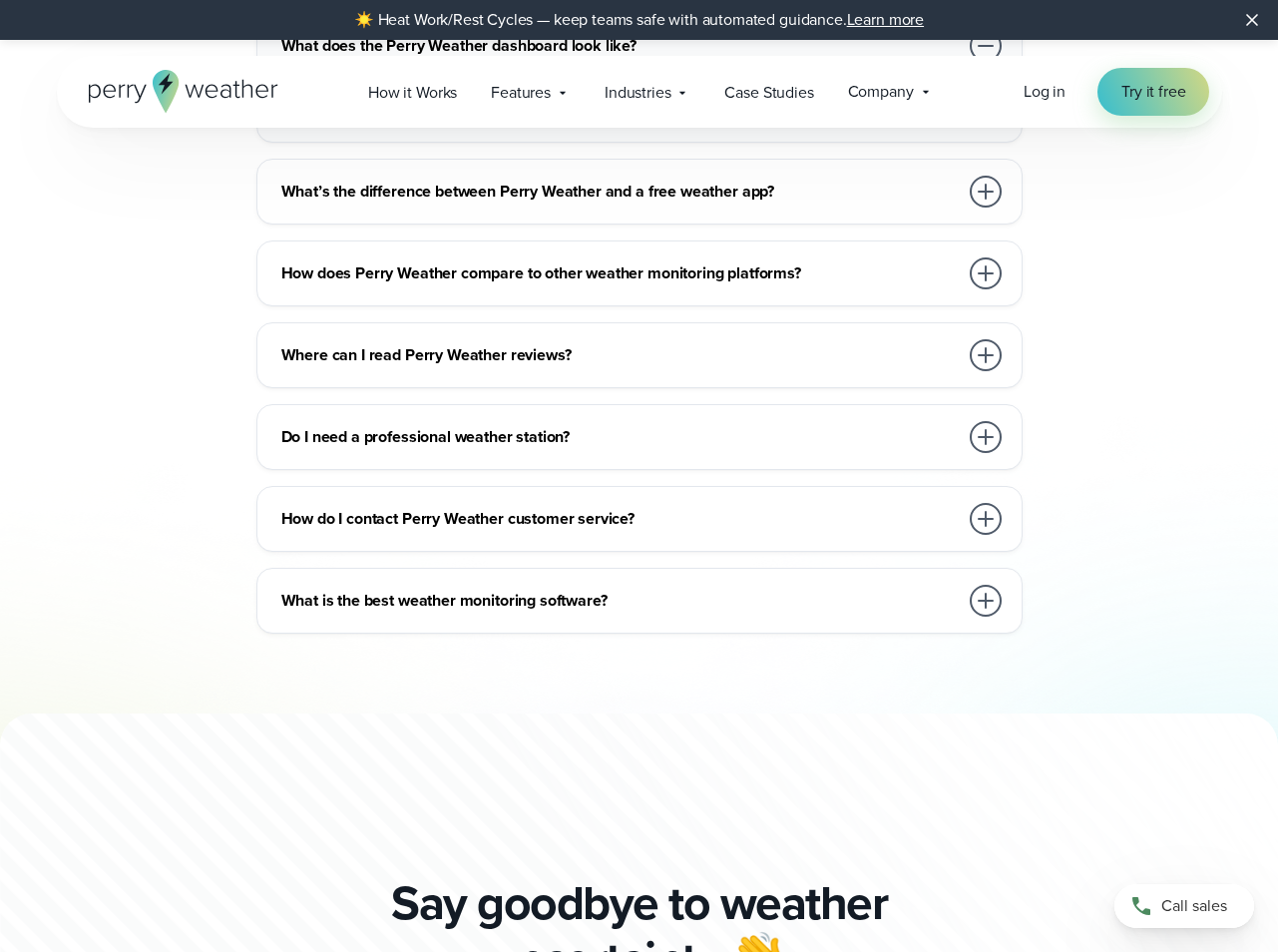 click at bounding box center (986, 519) 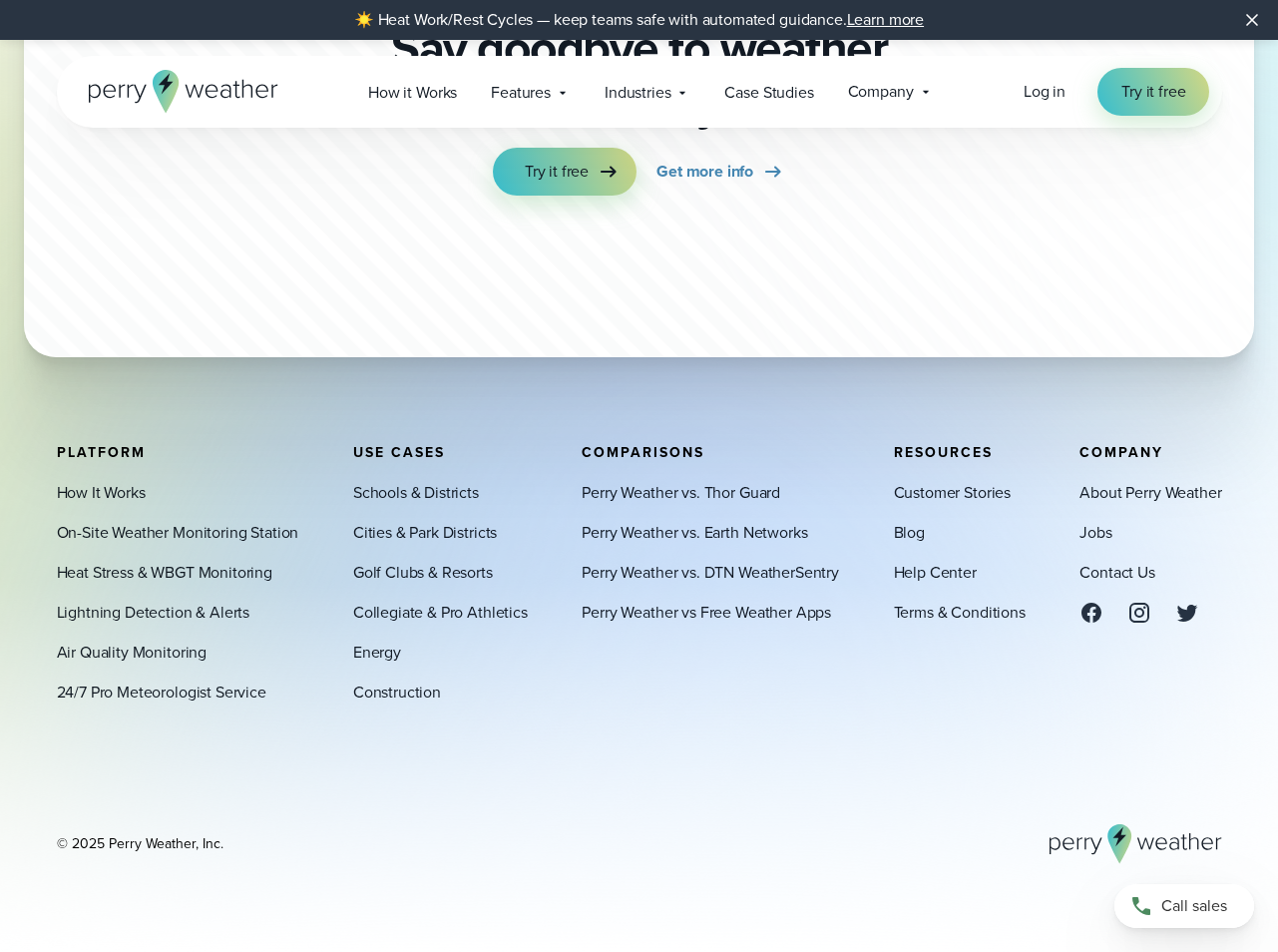 scroll, scrollTop: 5617, scrollLeft: 0, axis: vertical 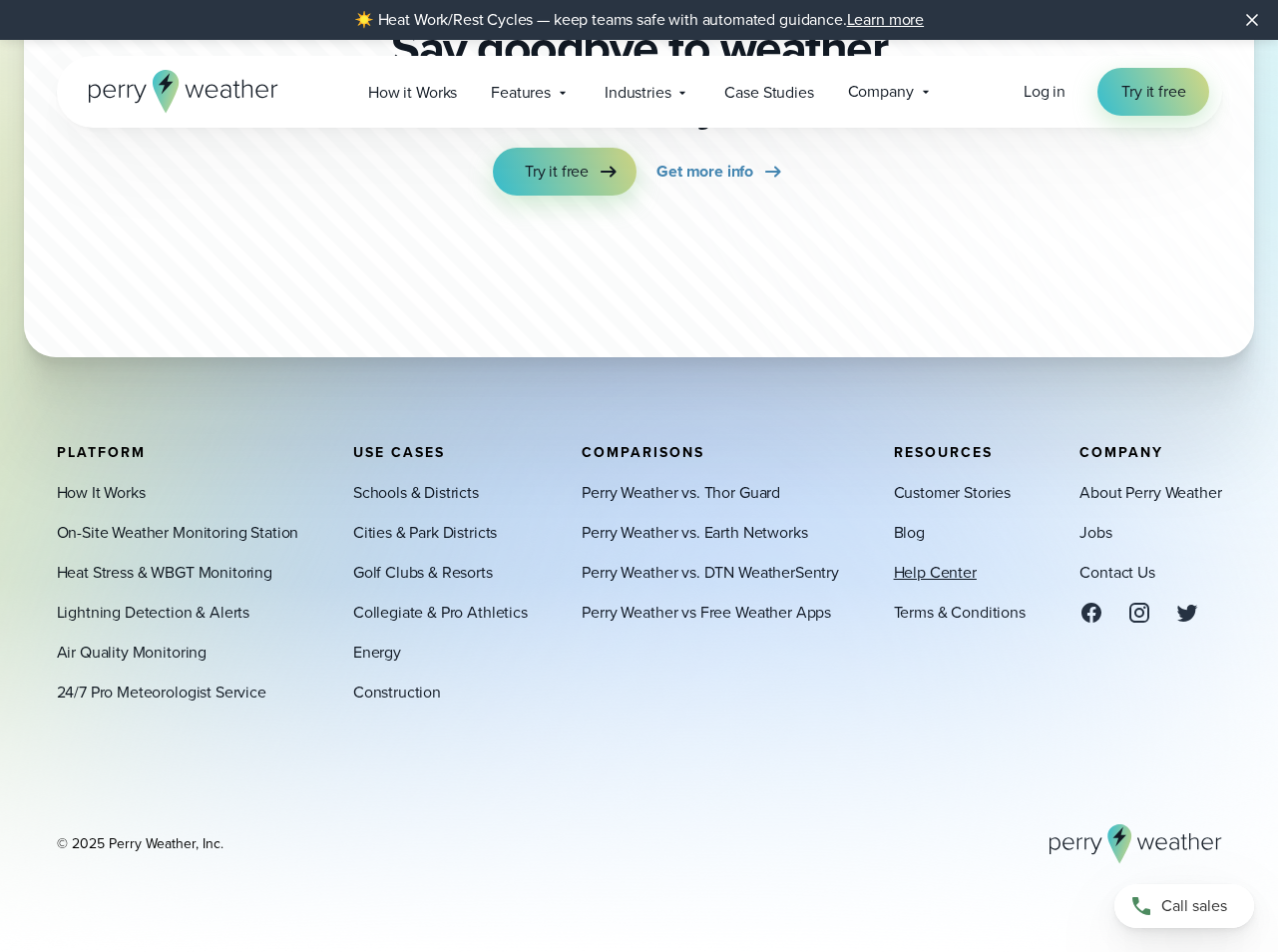 click on "Help Center" at bounding box center (935, 573) 